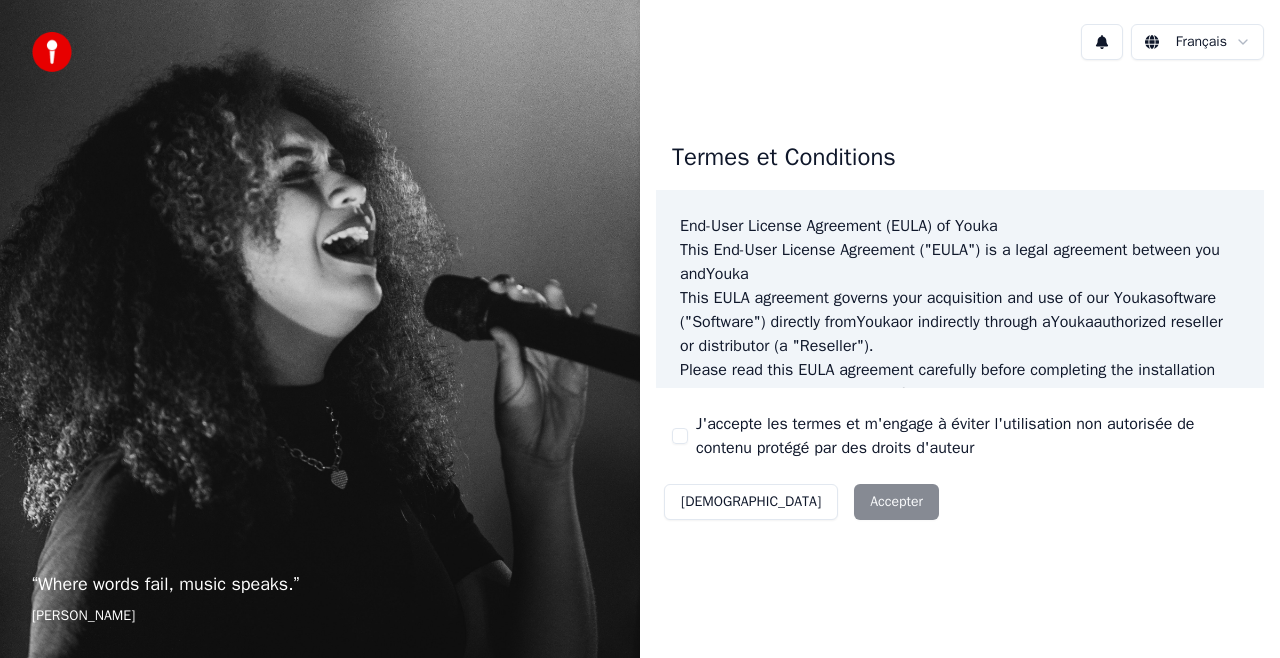 scroll, scrollTop: 0, scrollLeft: 0, axis: both 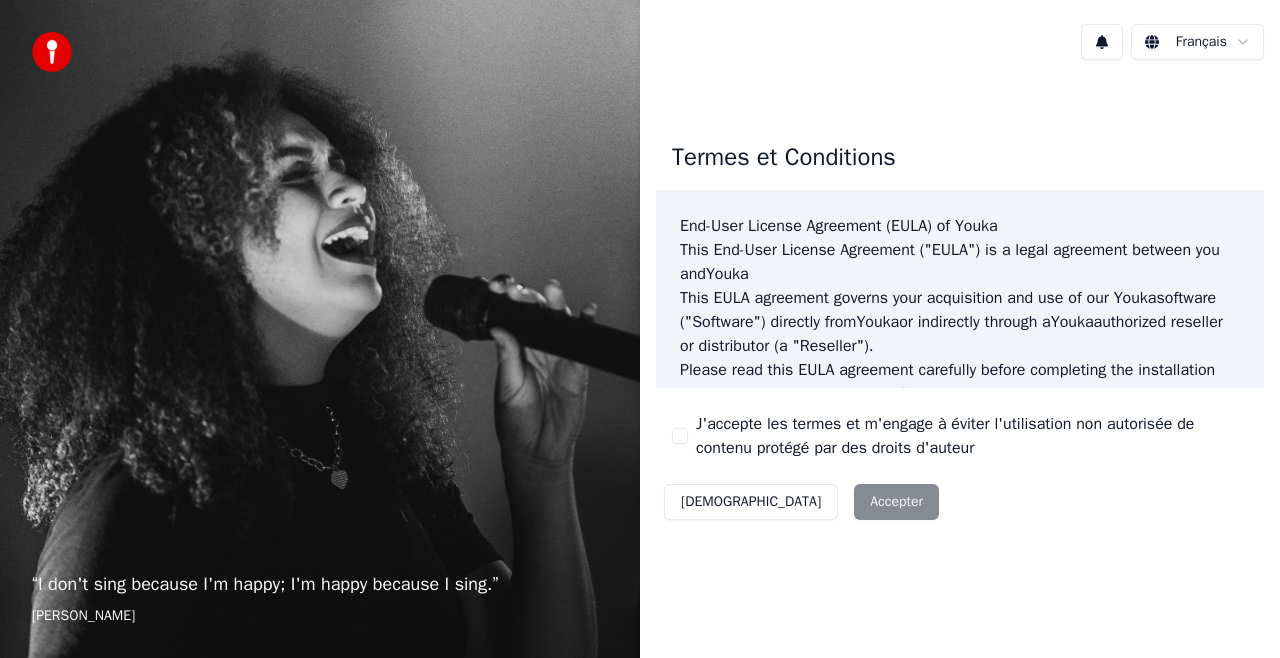 click on "Décliner Accepter" at bounding box center [801, 502] 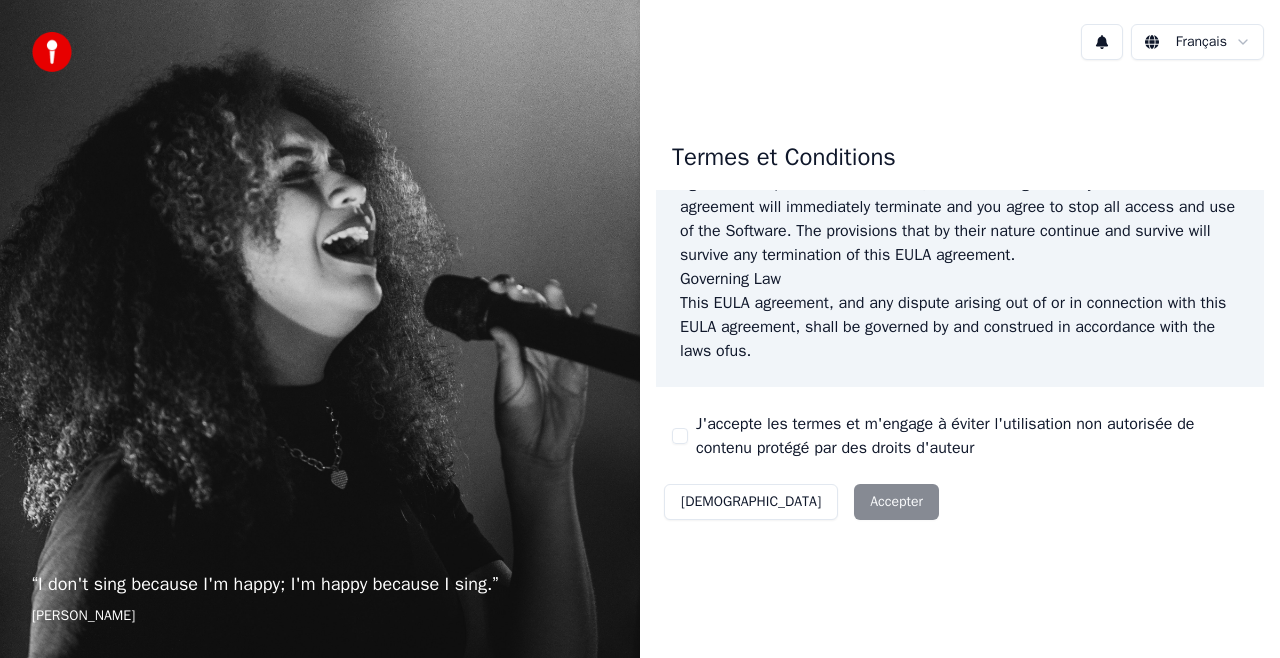scroll, scrollTop: 1458, scrollLeft: 0, axis: vertical 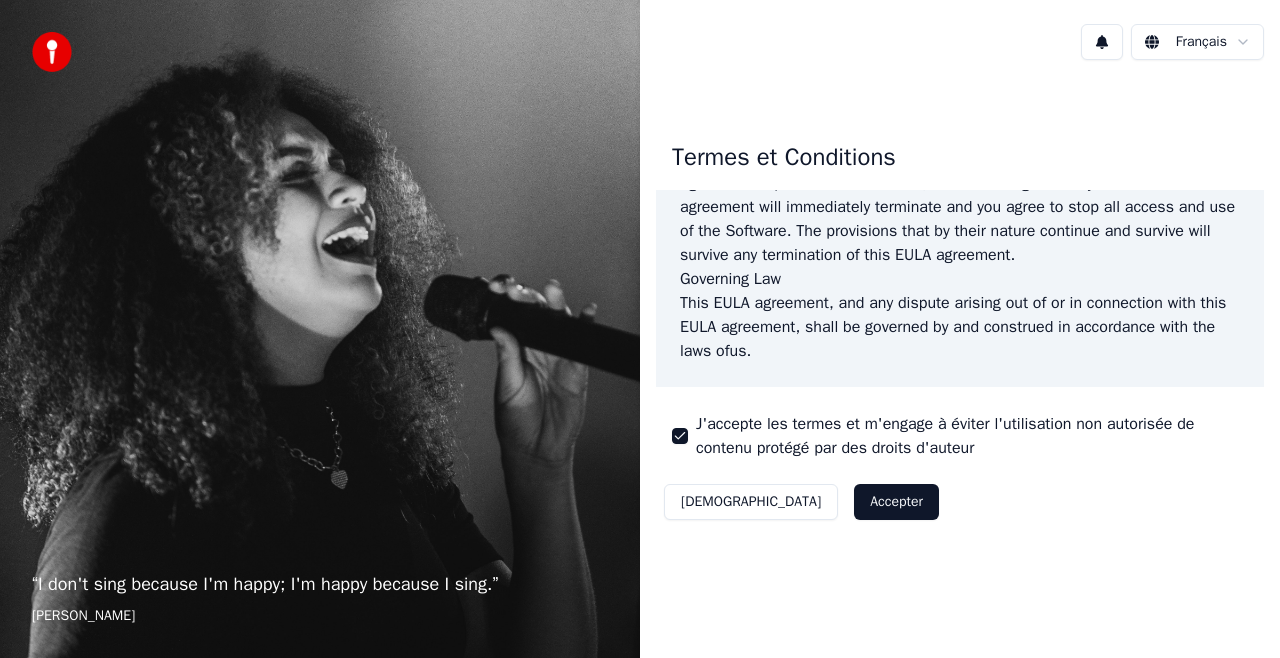 click on "Accepter" at bounding box center (896, 502) 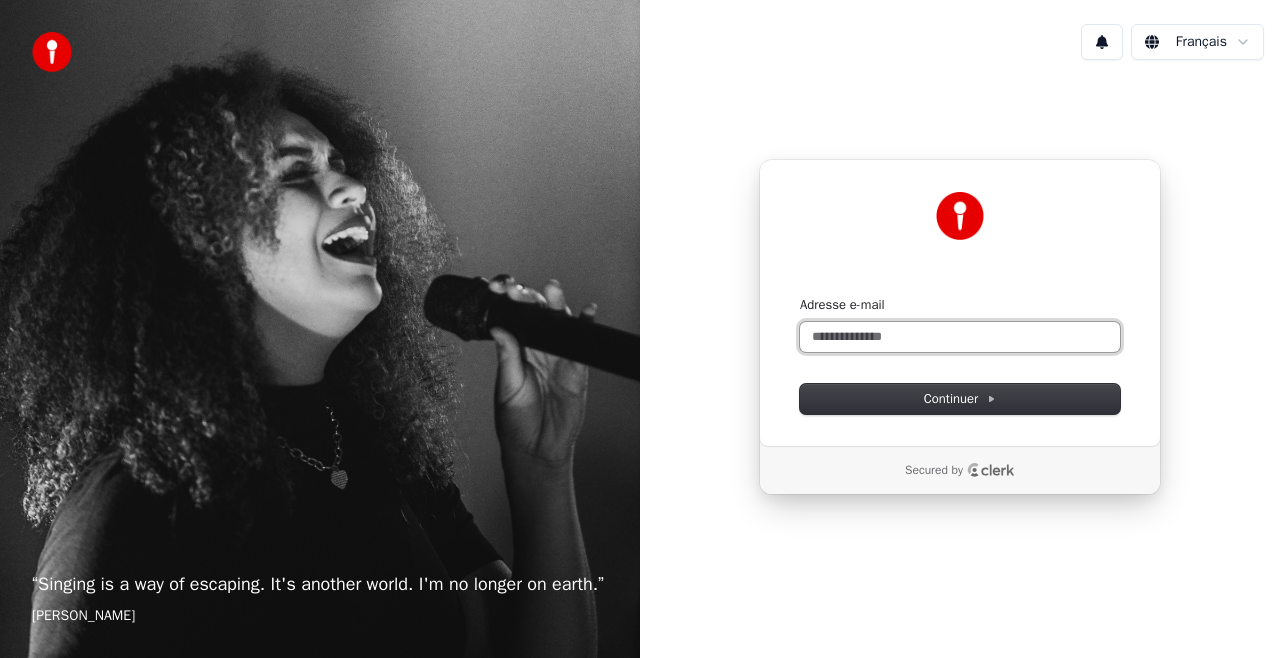 click on "Adresse e-mail" at bounding box center (960, 337) 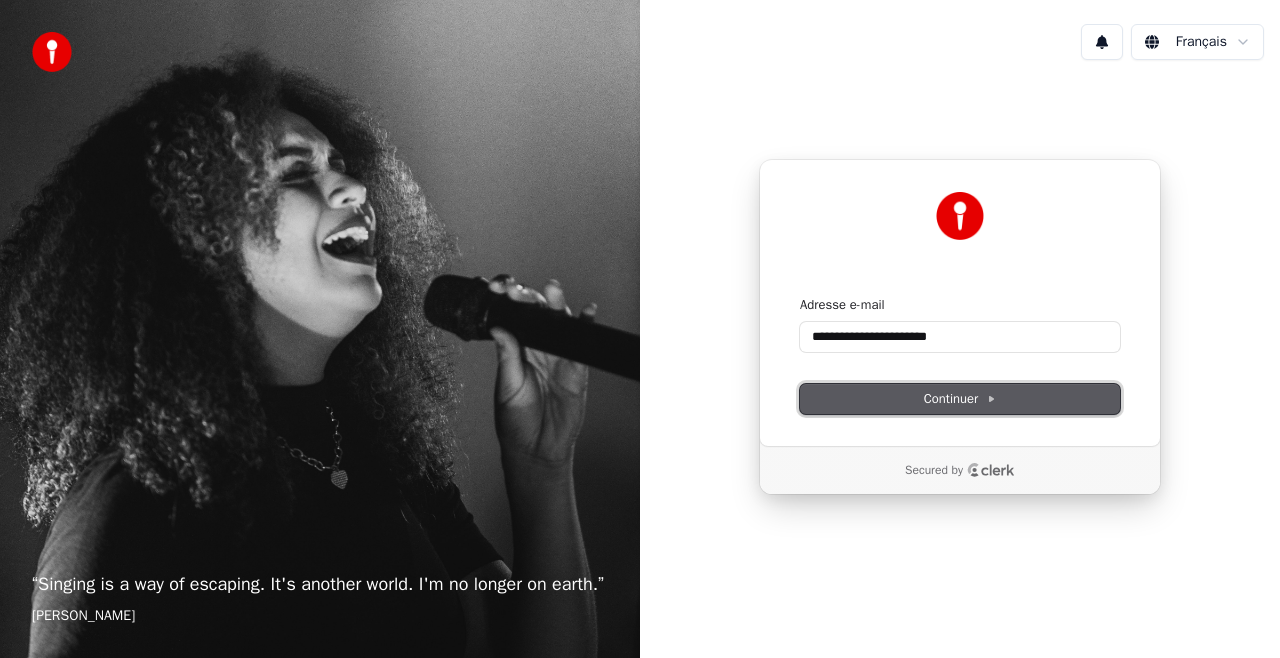 click on "Continuer" at bounding box center (960, 399) 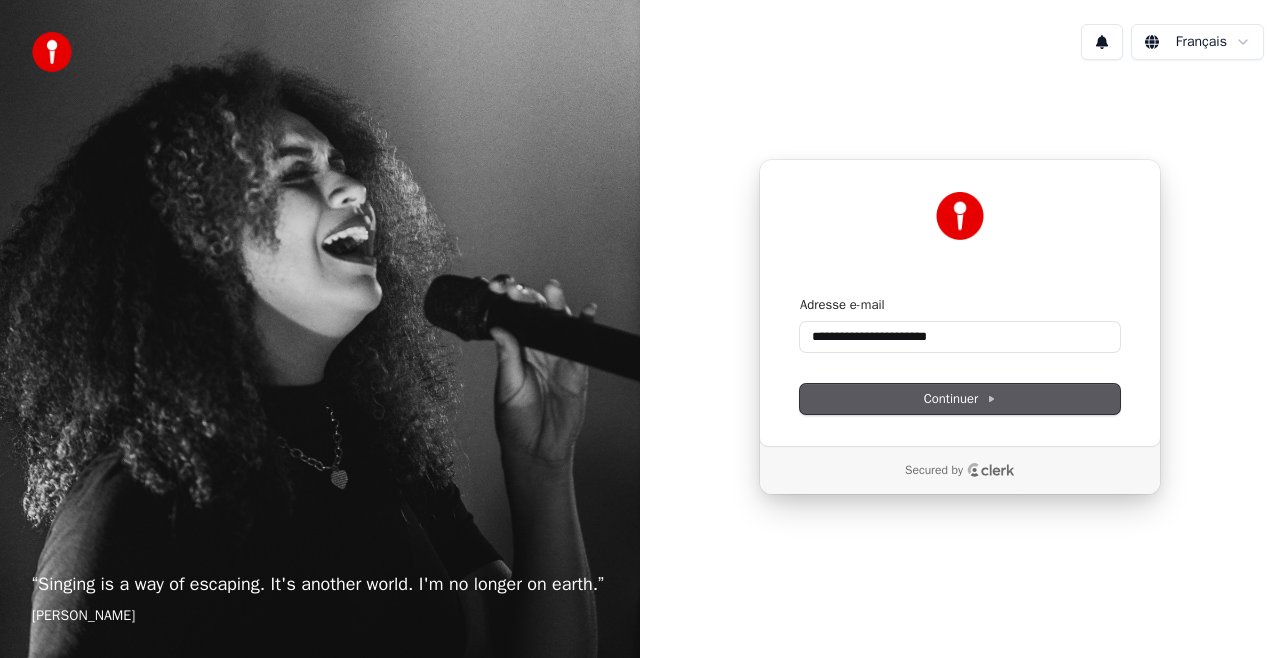 type on "**********" 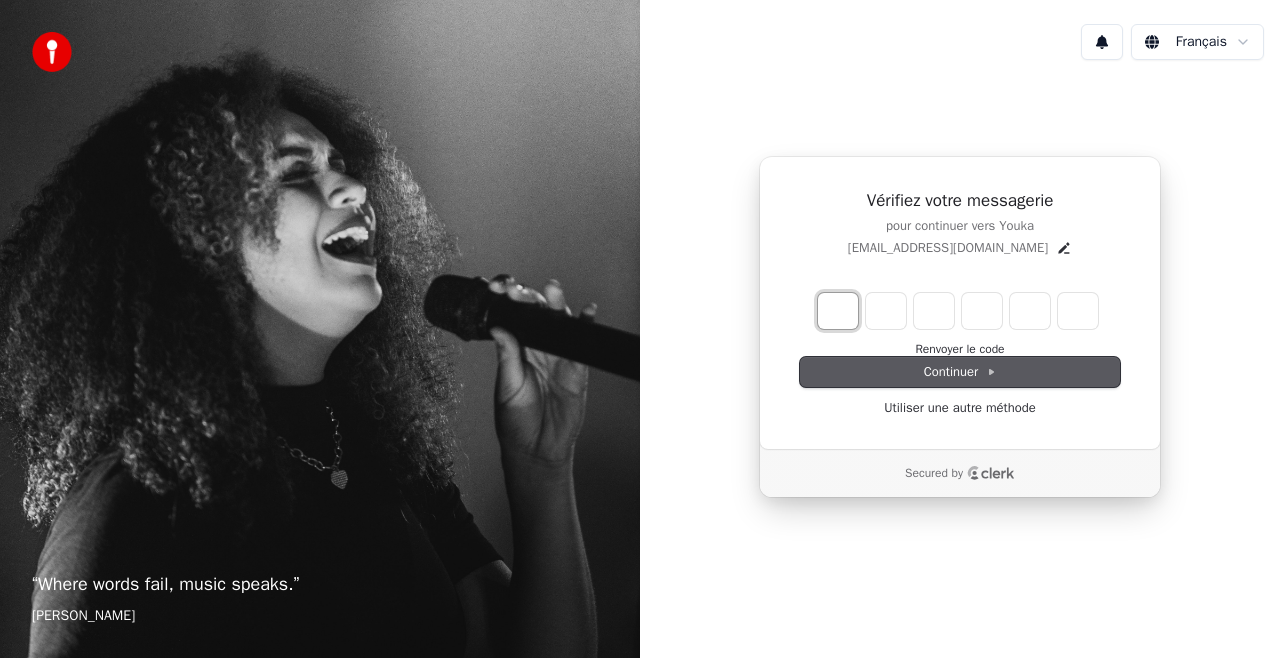 type on "*" 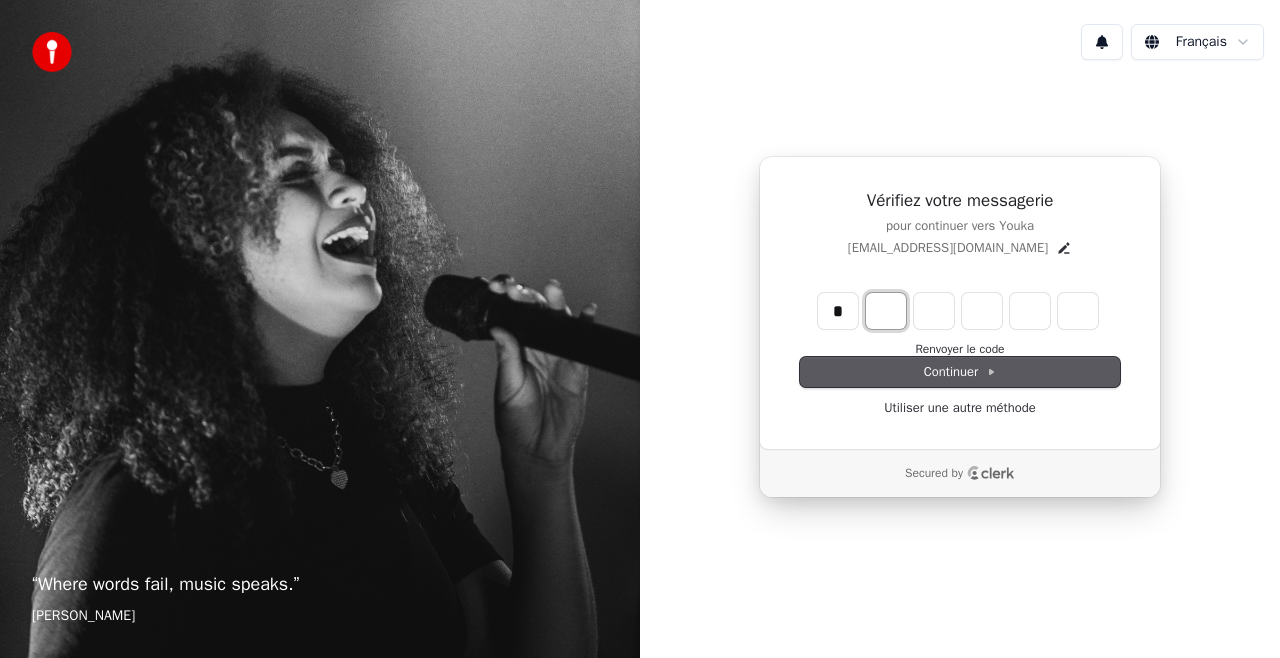 type on "*" 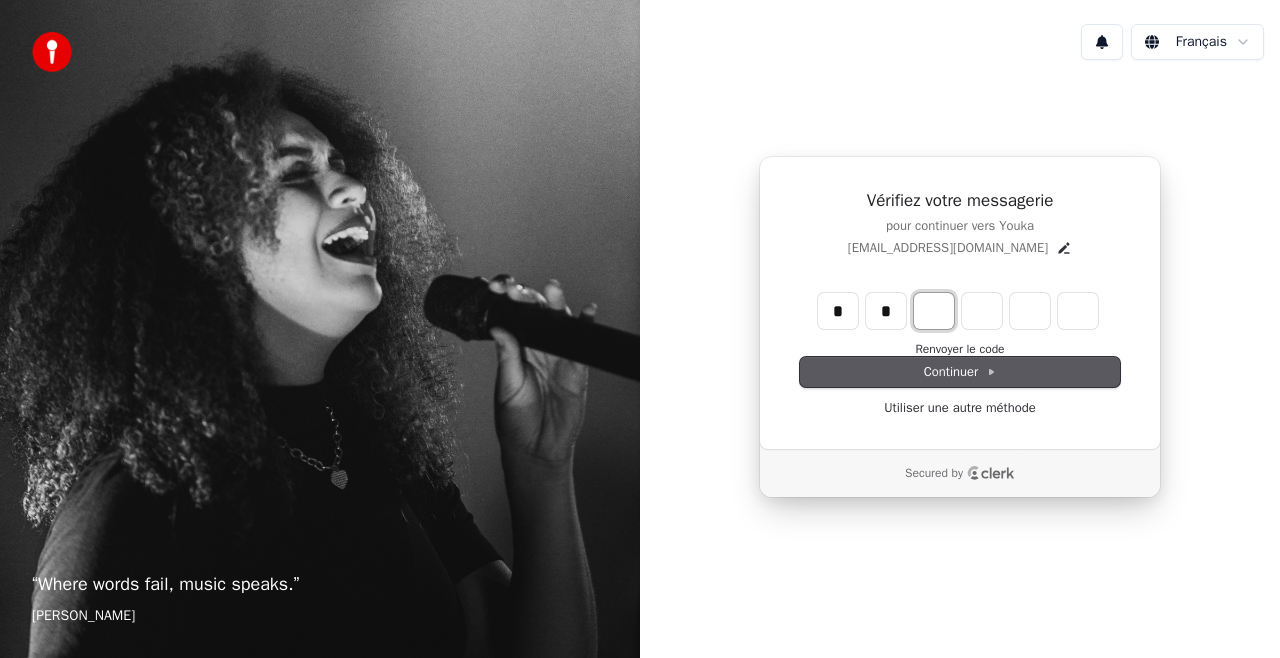 type on "**" 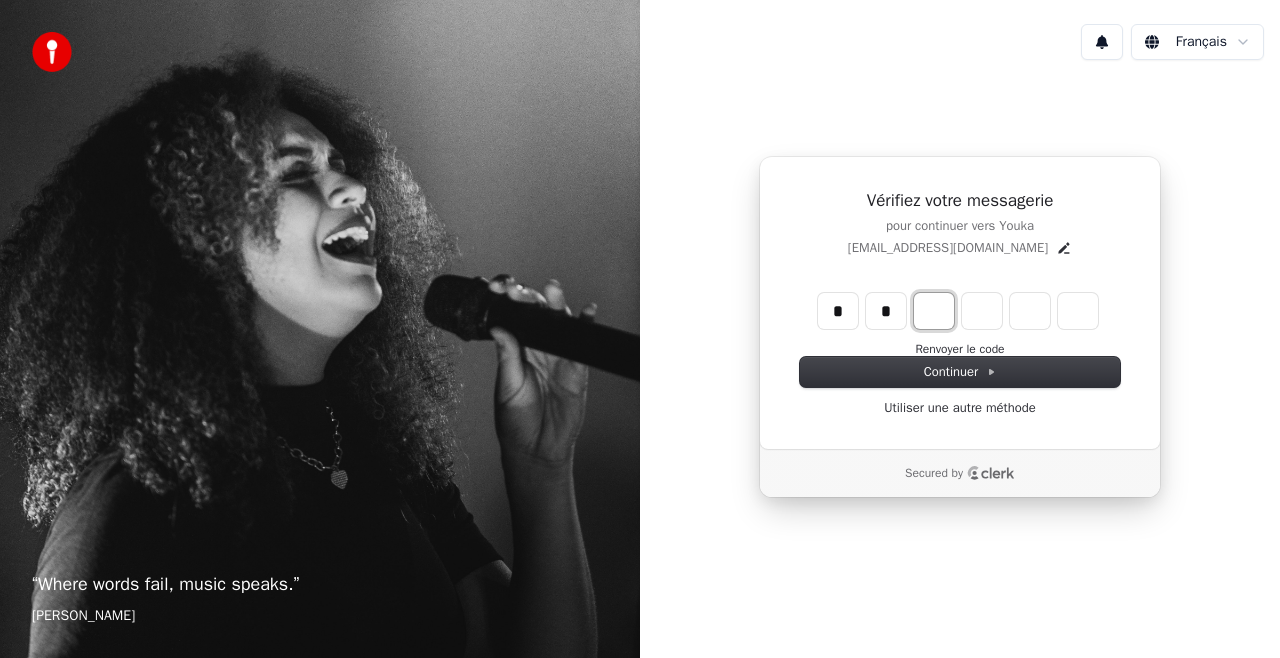type on "*" 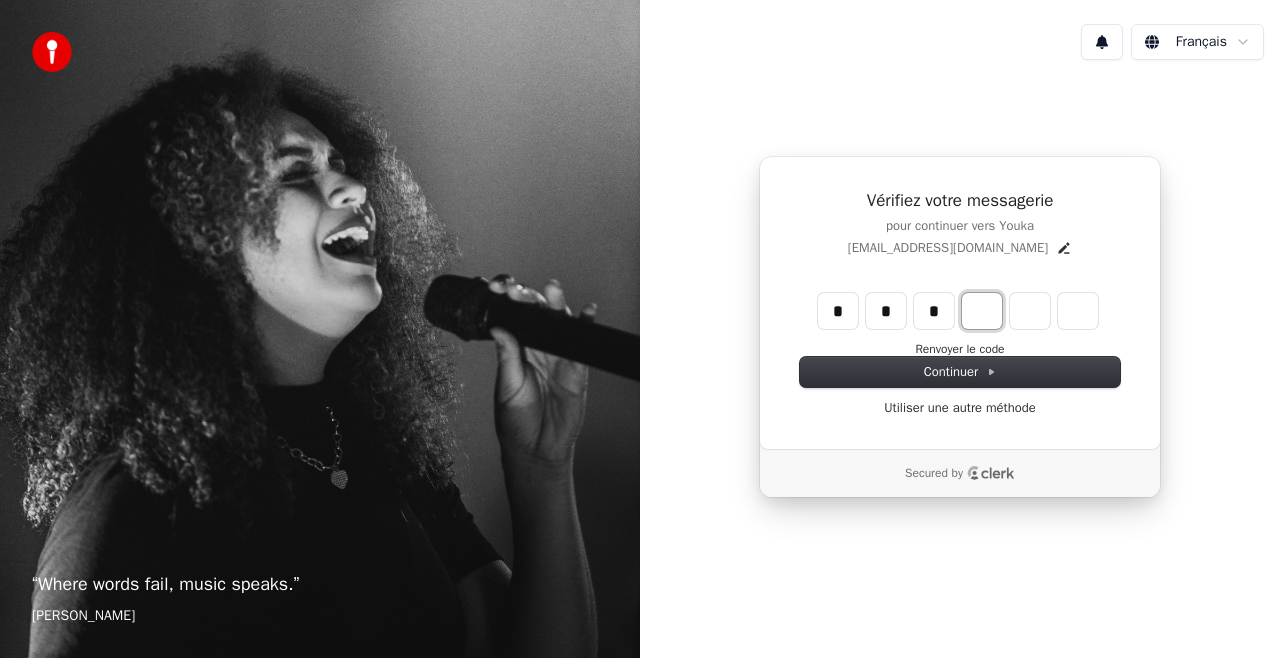 type on "***" 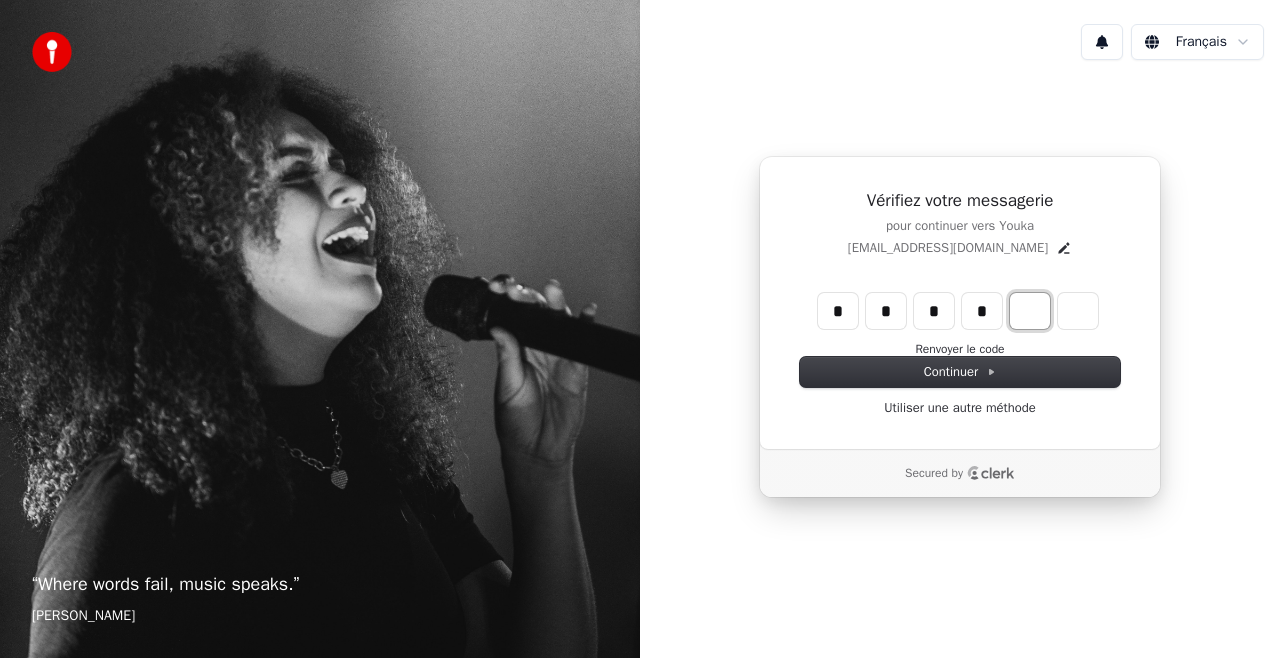 type on "****" 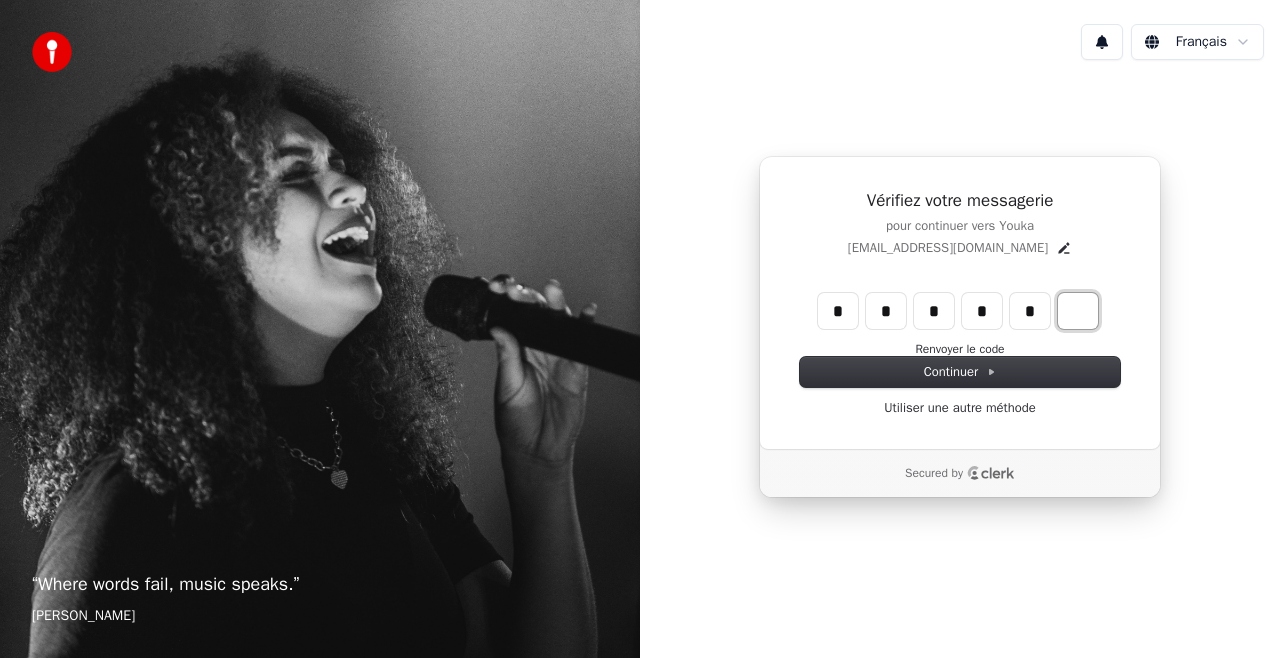 type on "******" 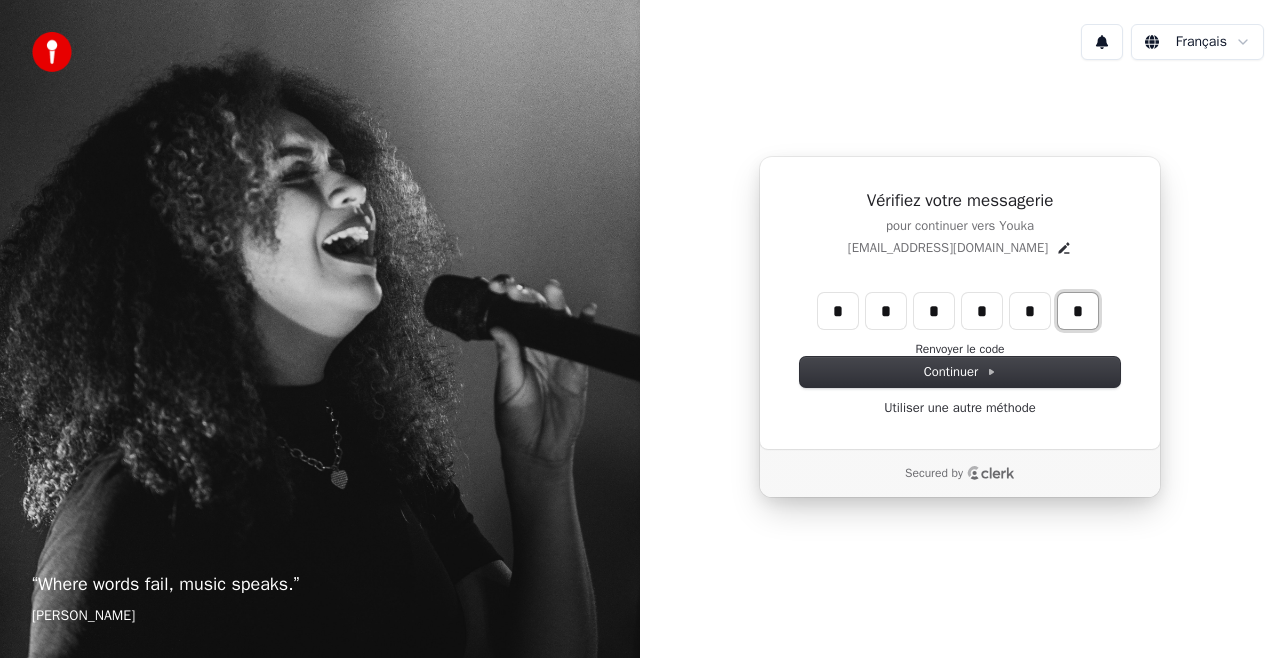 type on "*" 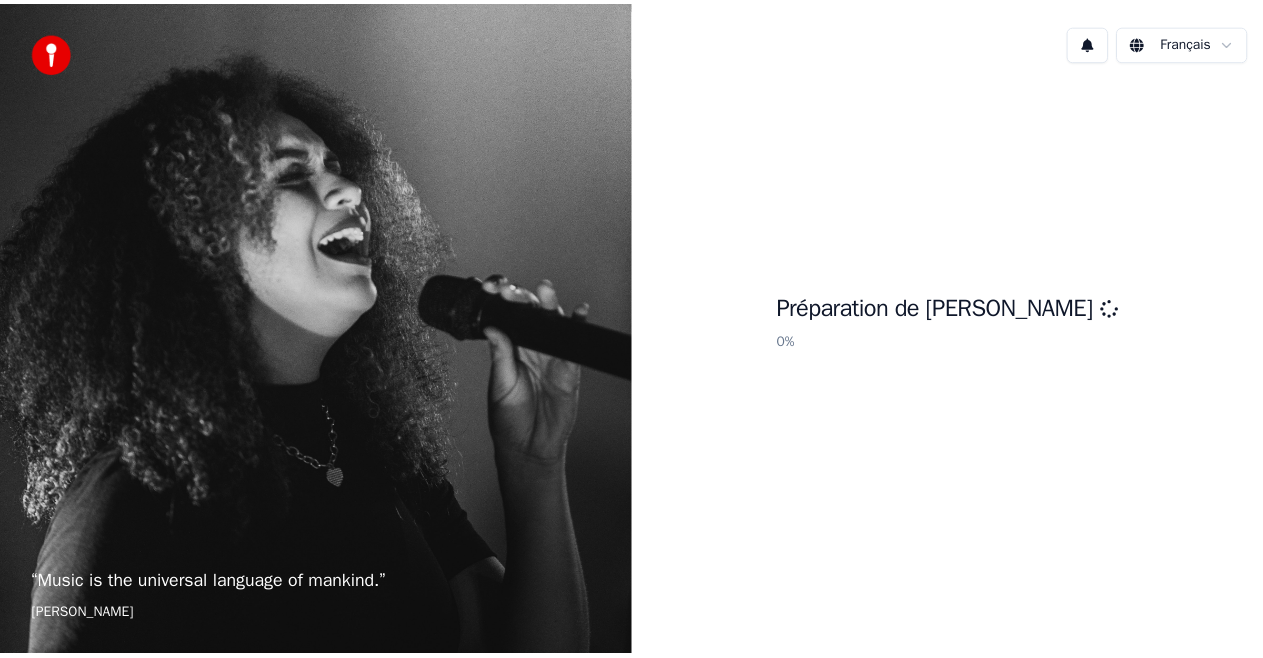 scroll, scrollTop: 0, scrollLeft: 0, axis: both 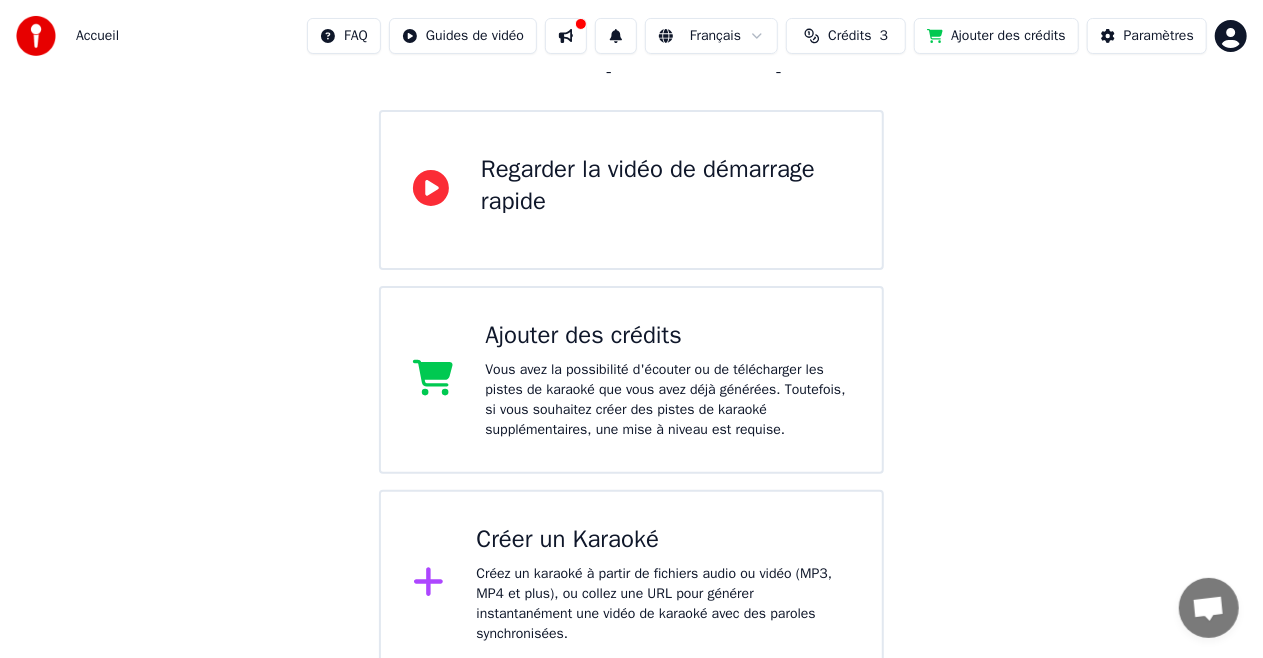 click 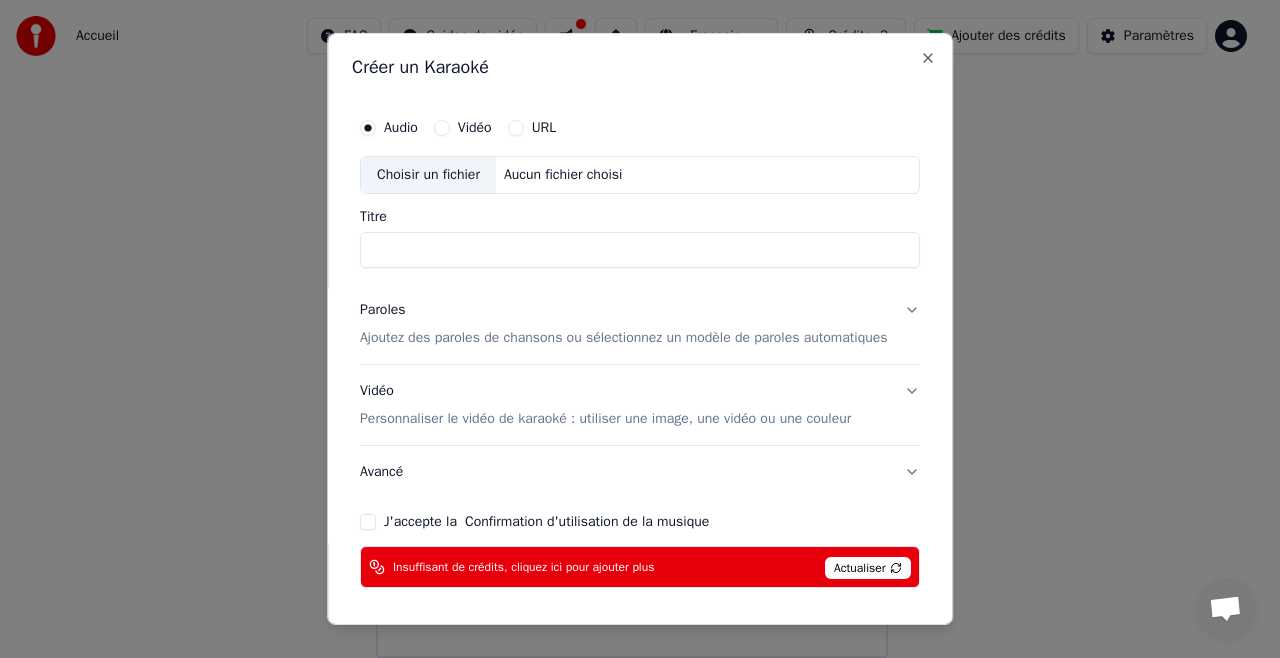 click on "Choisir un fichier" at bounding box center (428, 175) 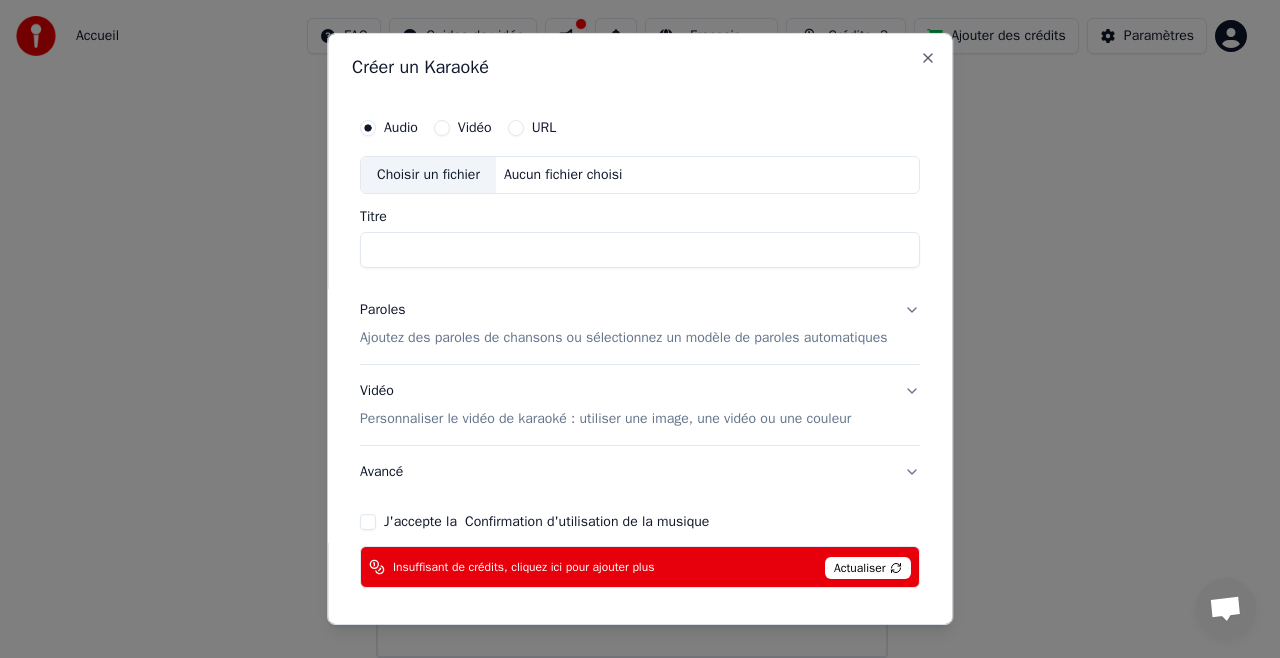click on "Choisir un fichier" at bounding box center [428, 175] 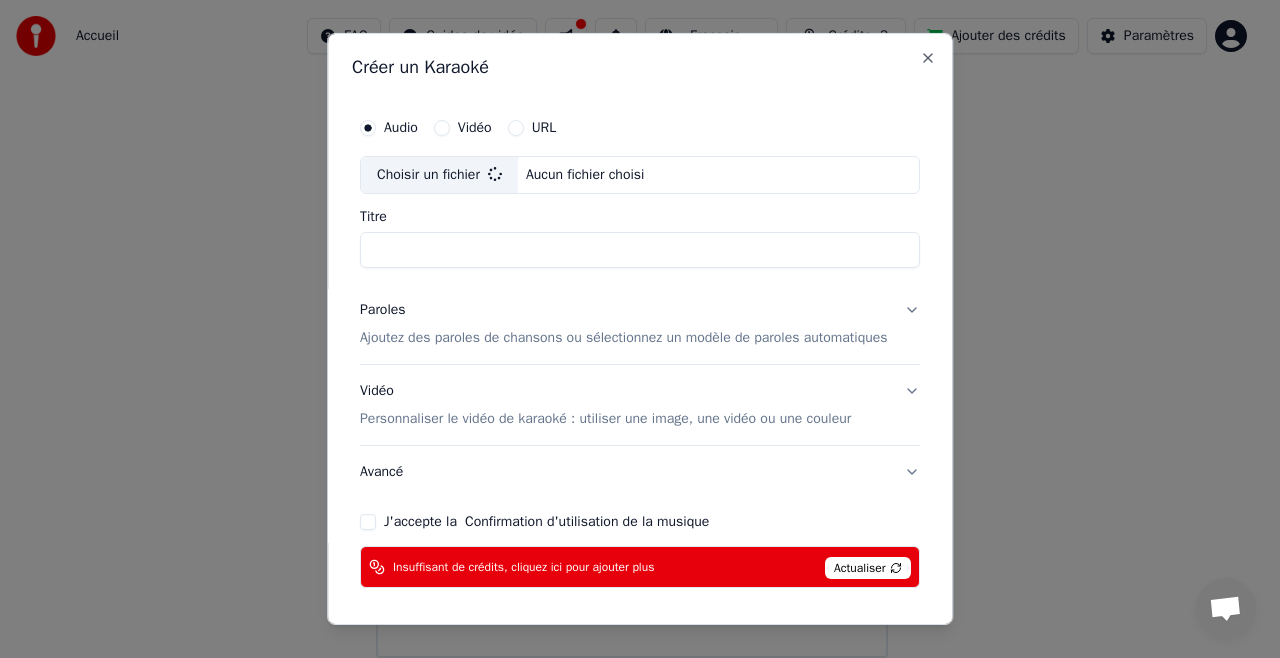 type on "**********" 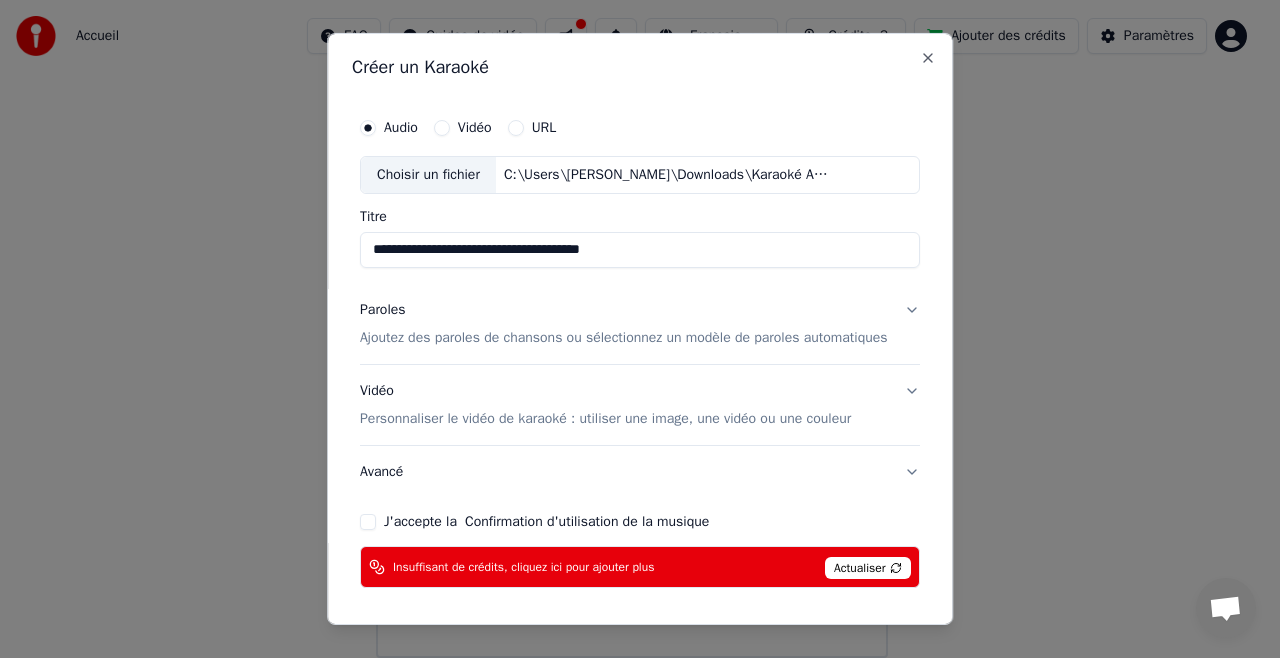 click on "Ajoutez des paroles de chansons ou sélectionnez un modèle de paroles automatiques" at bounding box center [624, 338] 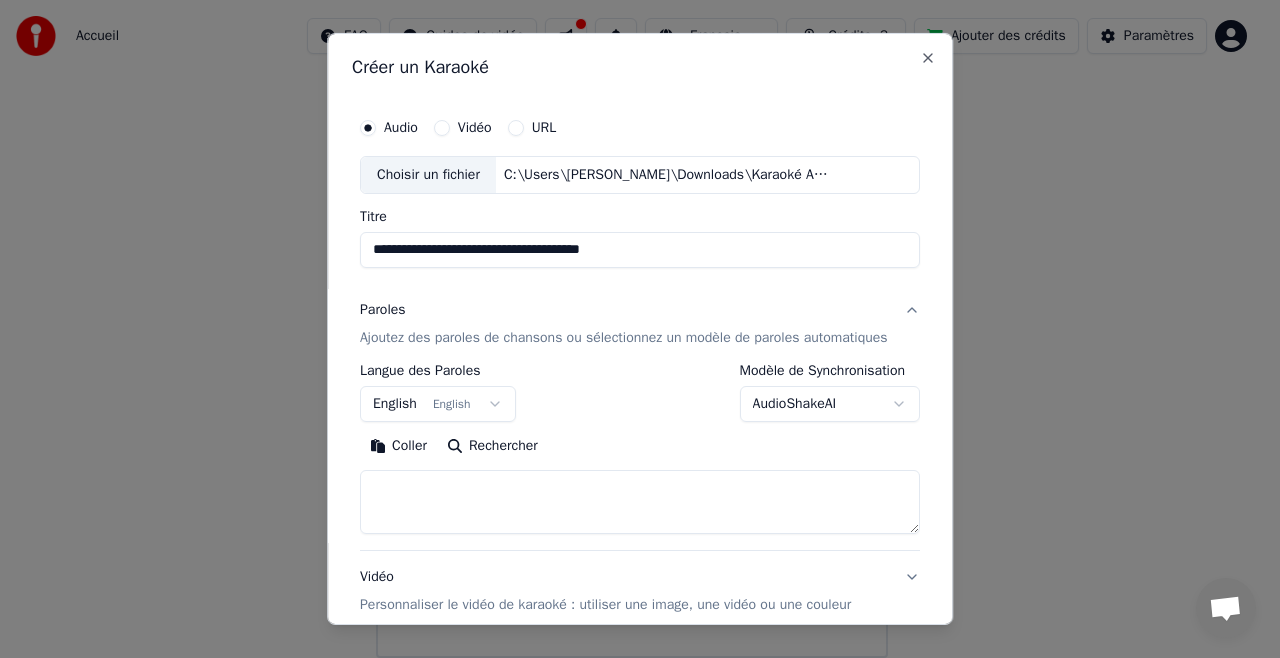 click on "English English" at bounding box center [438, 404] 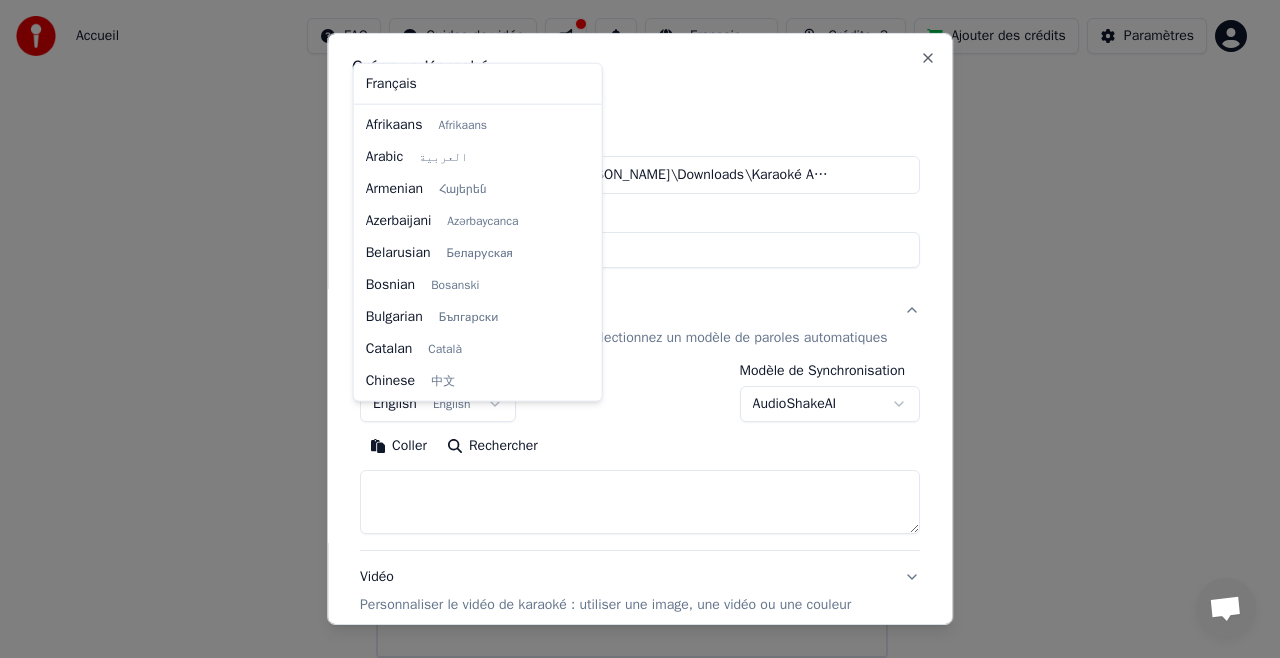 scroll, scrollTop: 160, scrollLeft: 0, axis: vertical 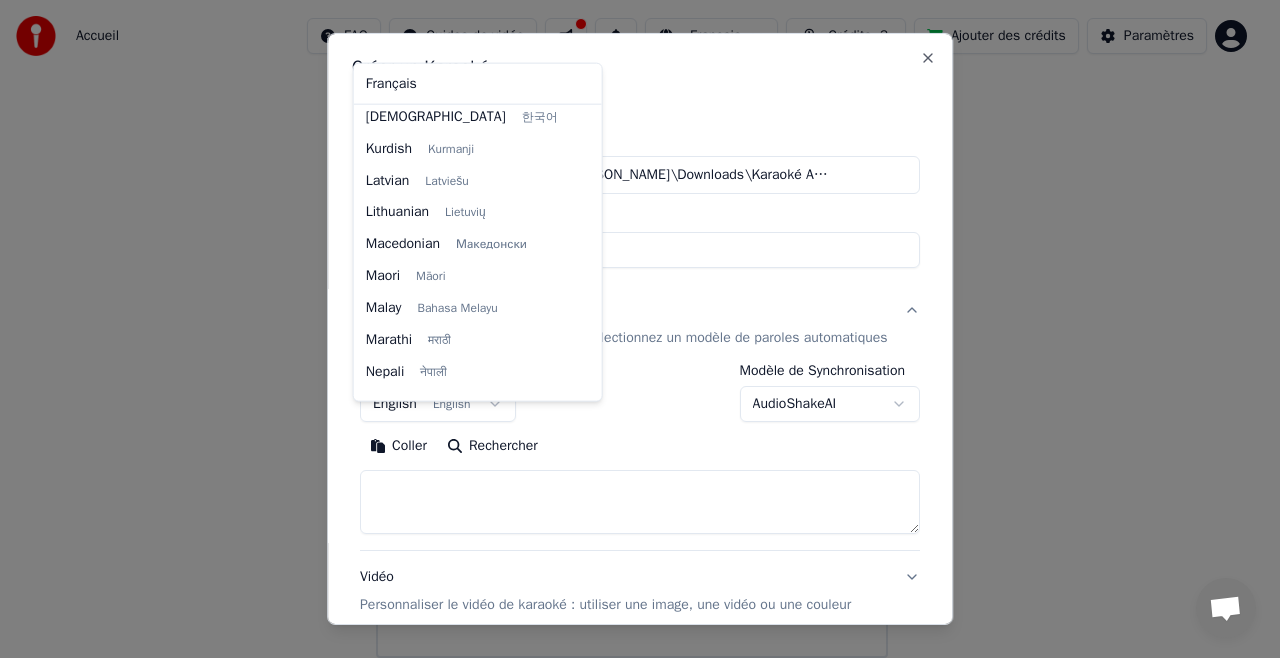 select on "**" 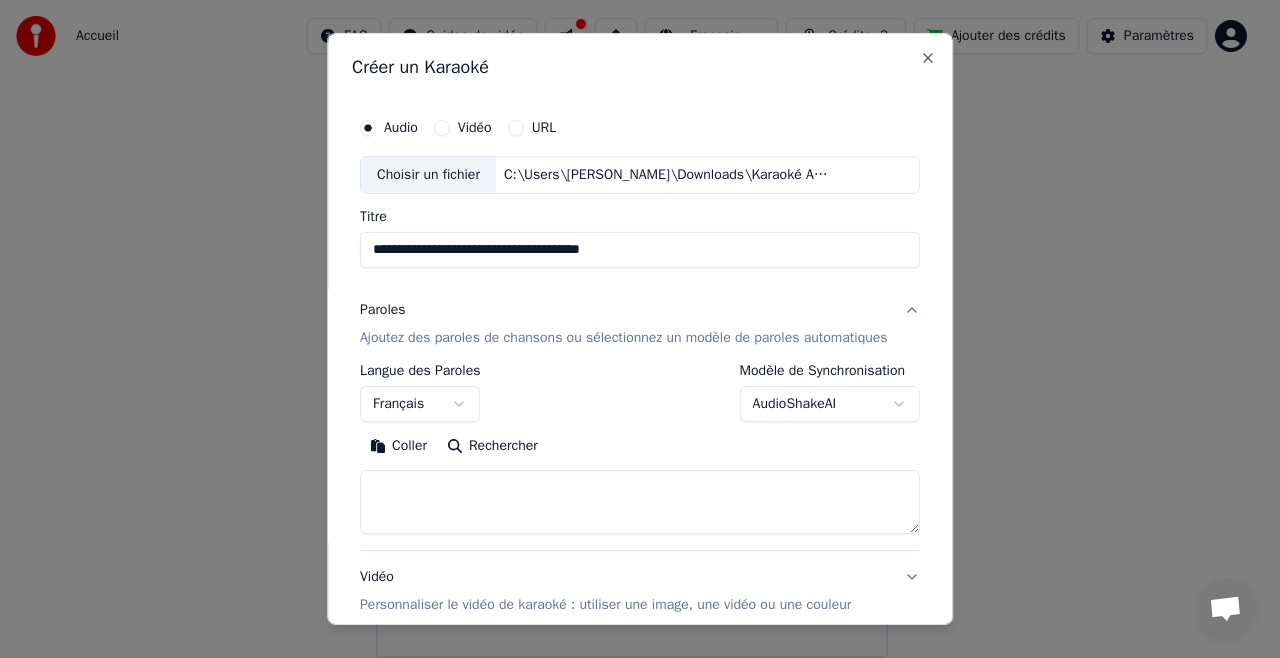 click on "Rechercher" at bounding box center (492, 446) 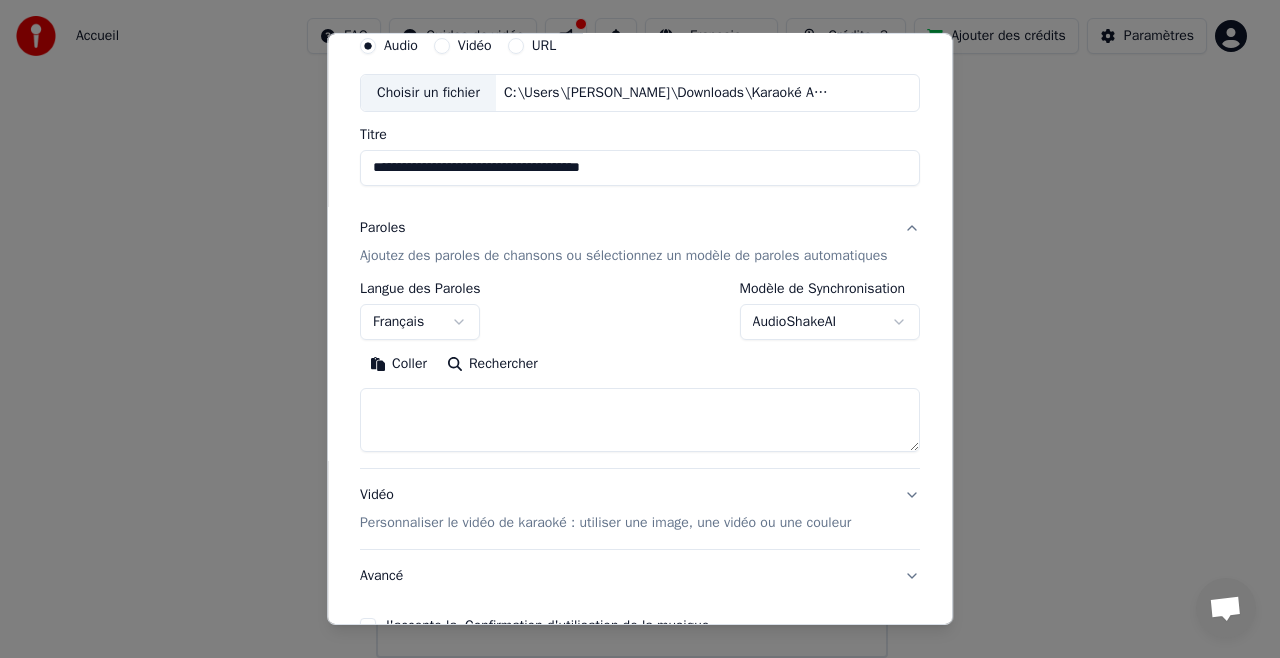 scroll, scrollTop: 89, scrollLeft: 0, axis: vertical 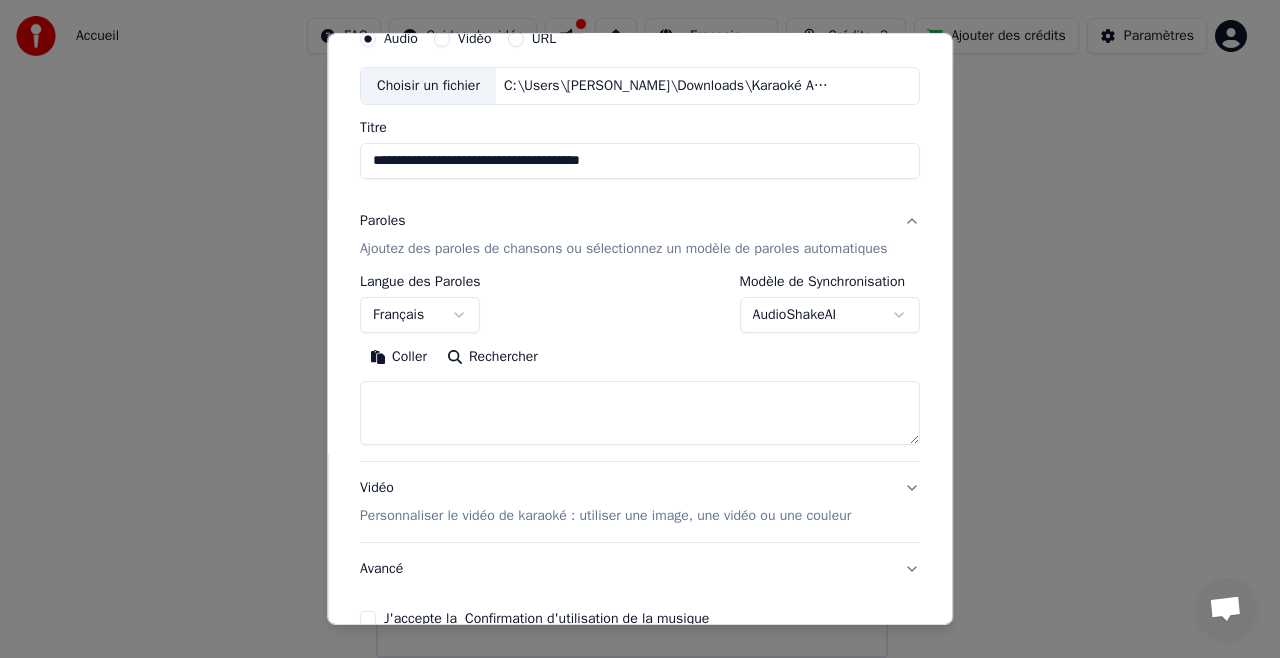 click at bounding box center [640, 413] 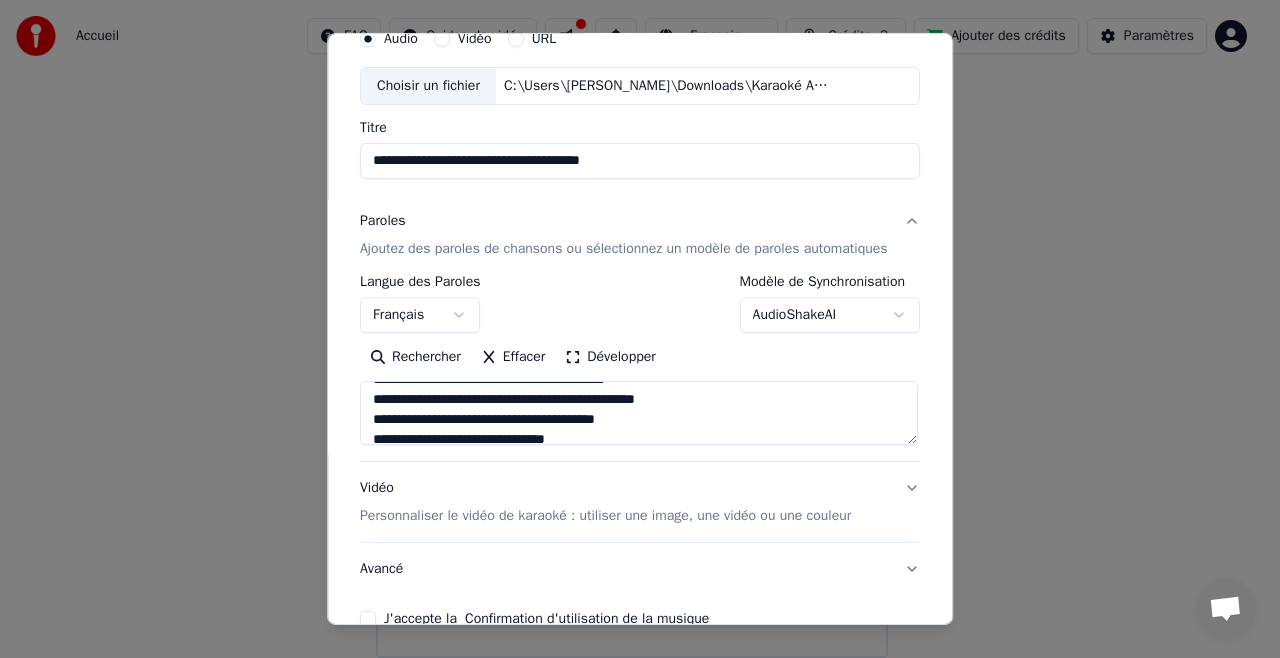 scroll, scrollTop: 320, scrollLeft: 0, axis: vertical 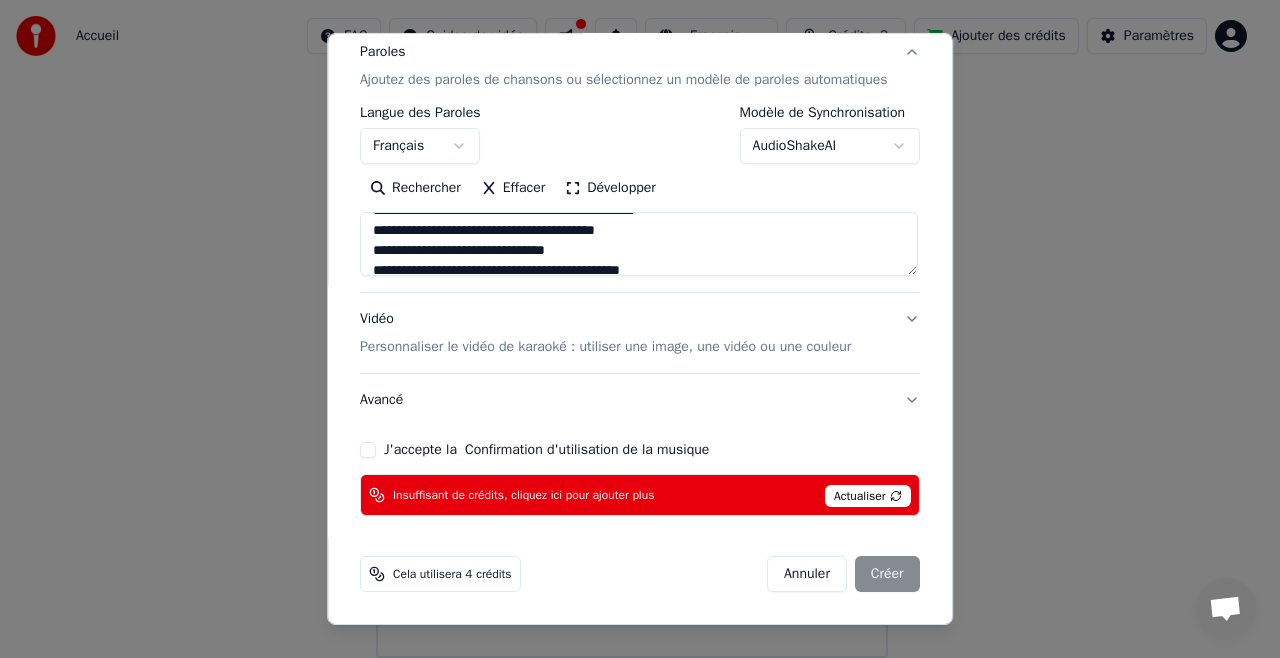 click on "Annuler Créer" at bounding box center [843, 574] 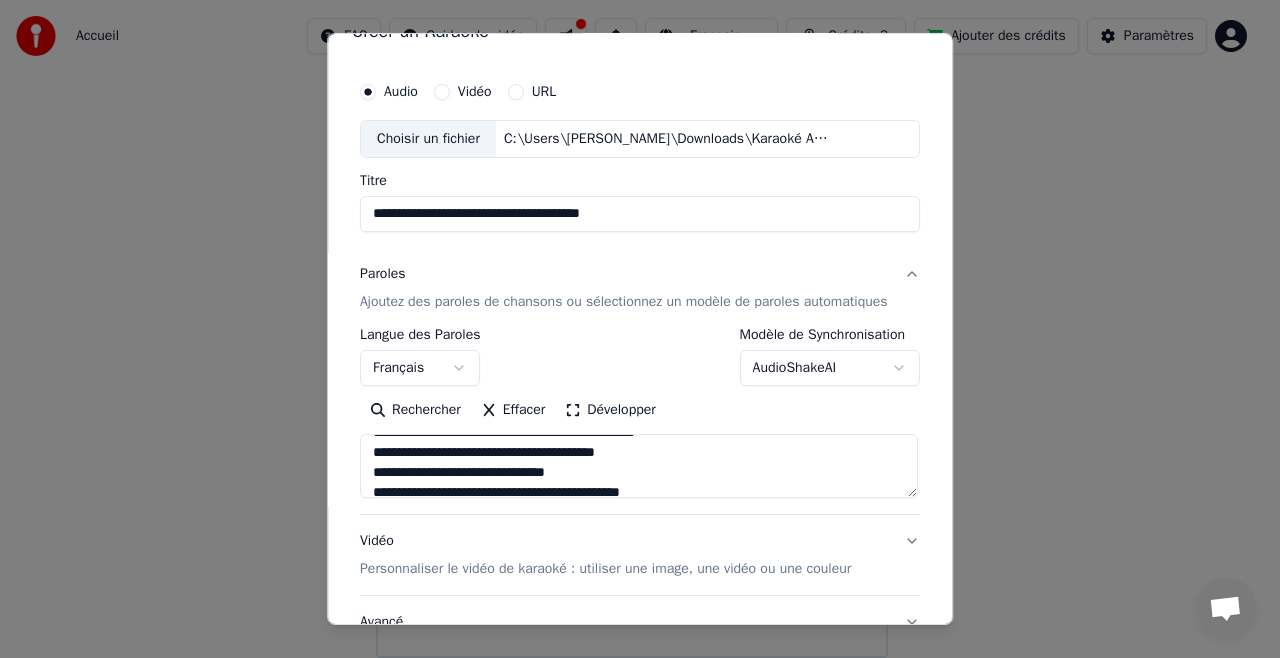 scroll, scrollTop: 0, scrollLeft: 0, axis: both 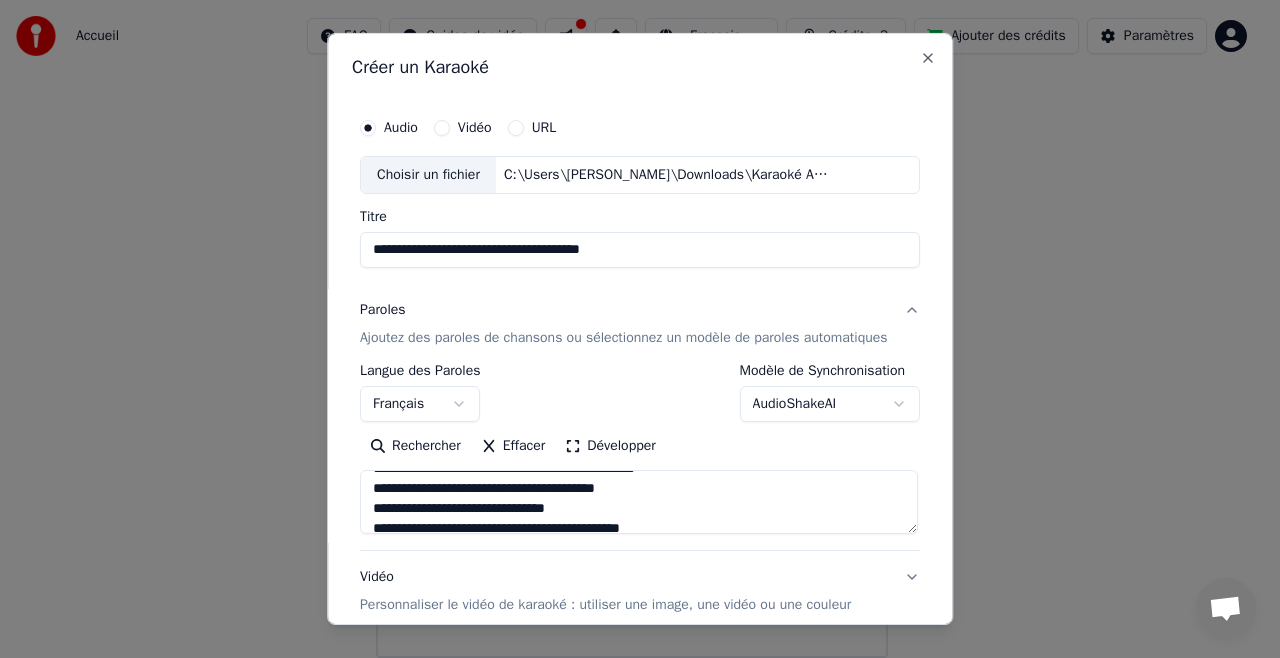 click on "Ajoutez des paroles de chansons ou sélectionnez un modèle de paroles automatiques" at bounding box center (624, 338) 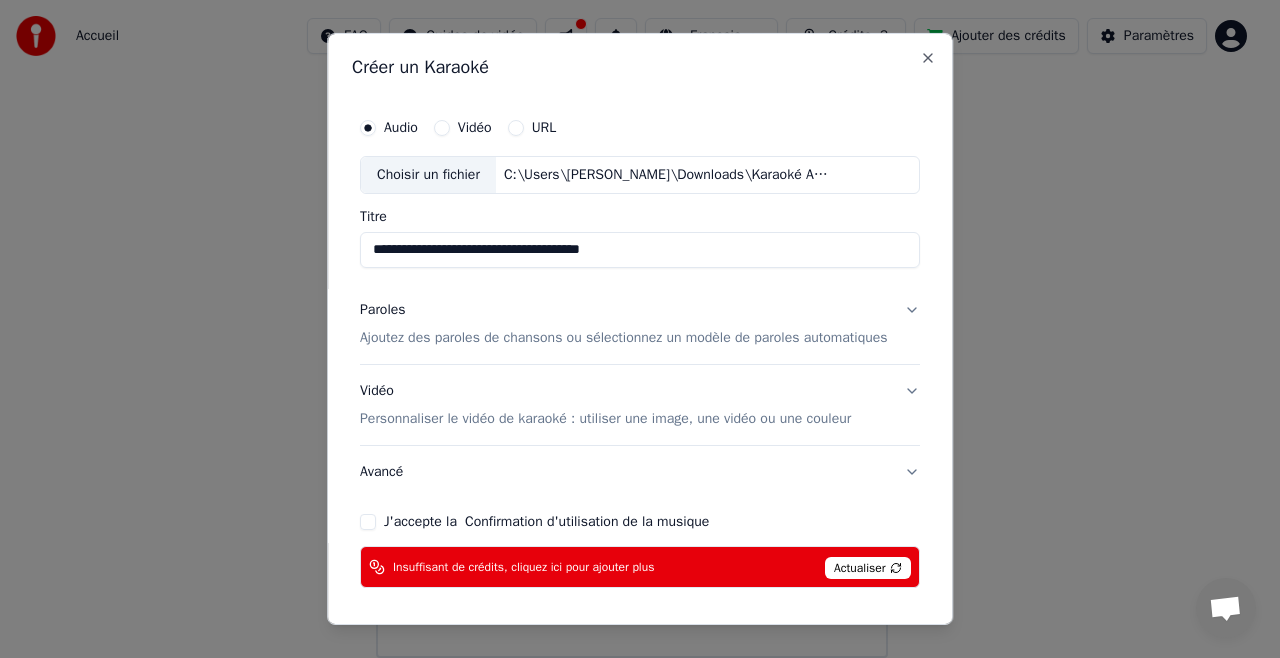 click on "Ajoutez des paroles de chansons ou sélectionnez un modèle de paroles automatiques" at bounding box center (624, 338) 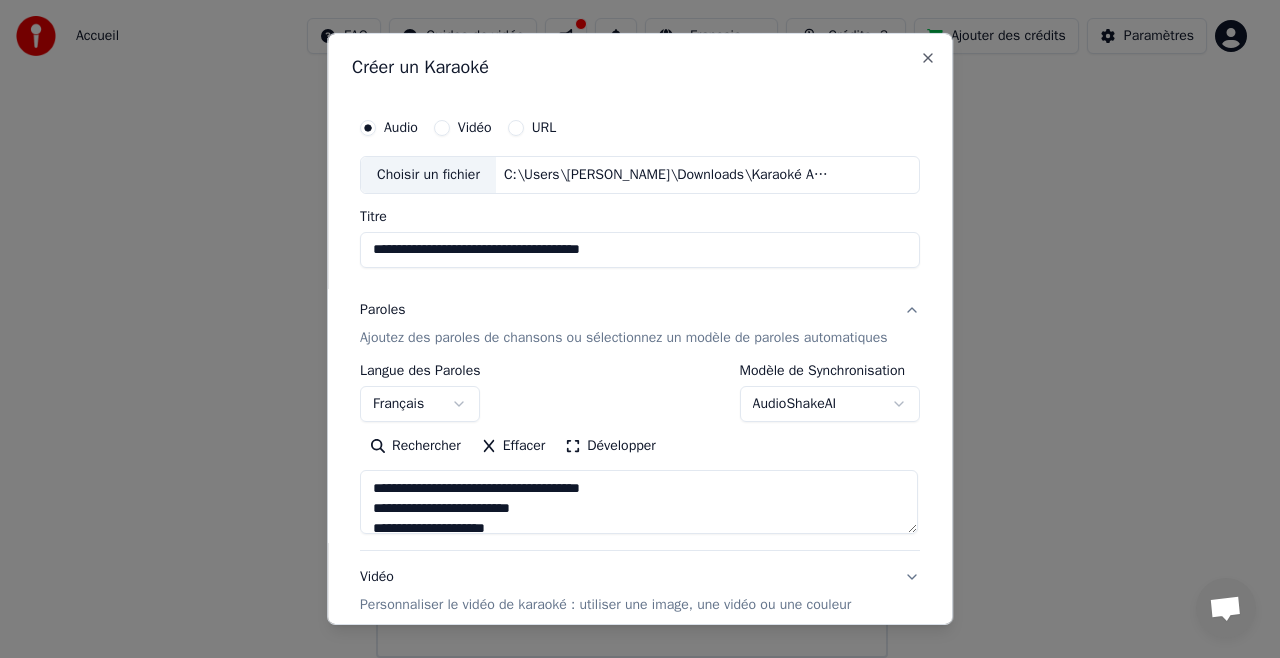 click on "**********" at bounding box center (631, 256) 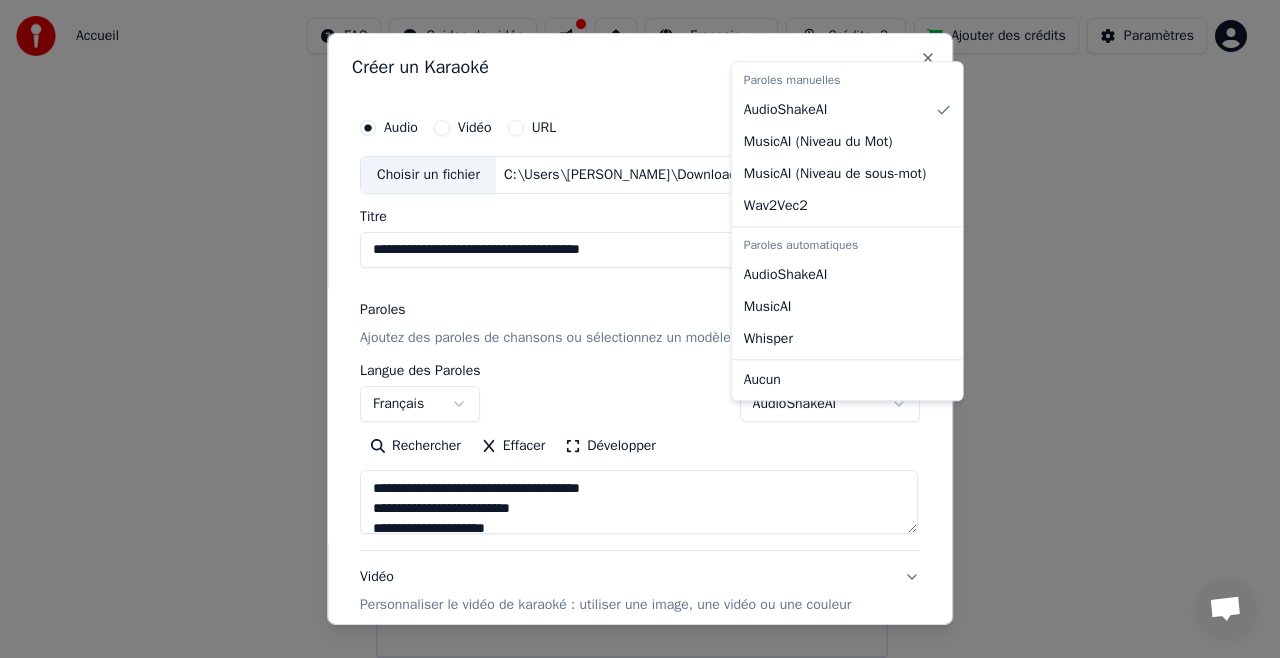 click on "**********" at bounding box center [631, 256] 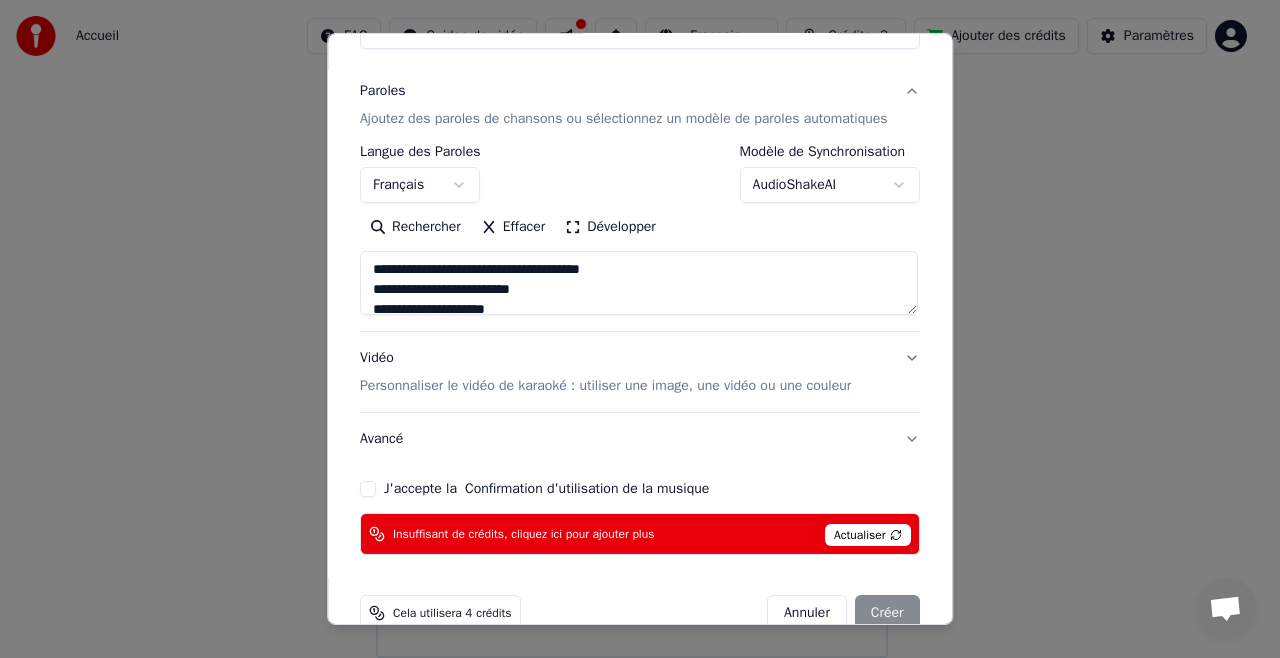 scroll, scrollTop: 275, scrollLeft: 0, axis: vertical 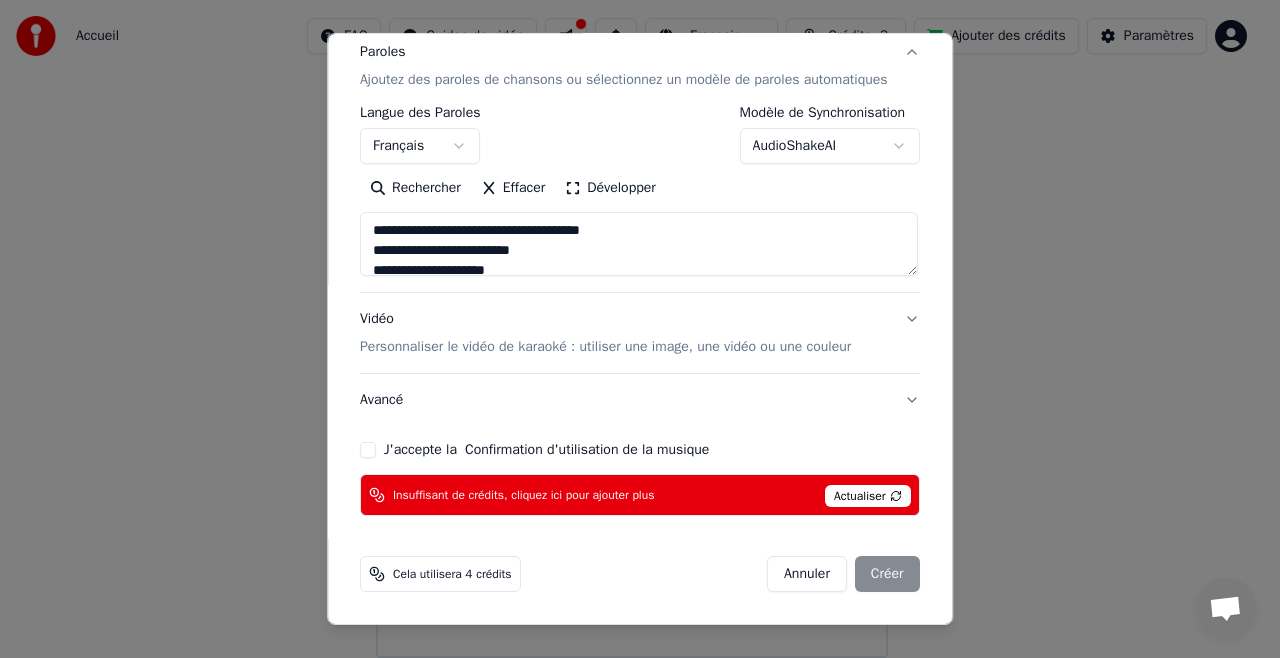 click on "Actualiser" at bounding box center [868, 496] 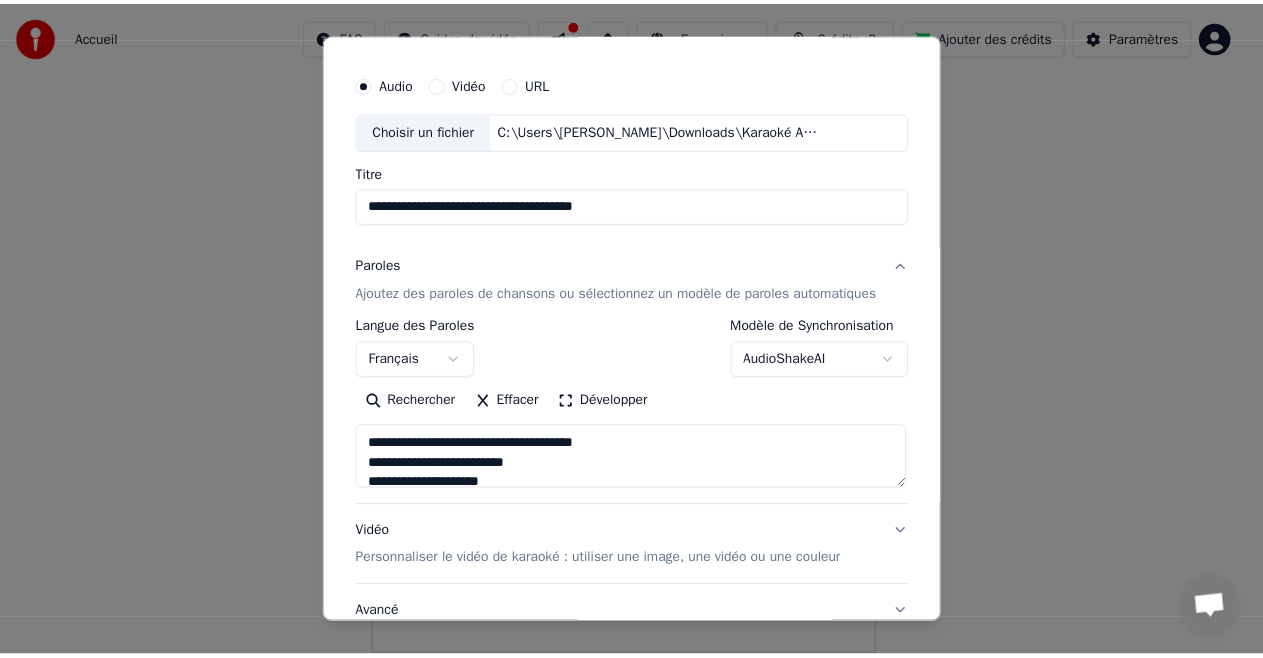 scroll, scrollTop: 0, scrollLeft: 0, axis: both 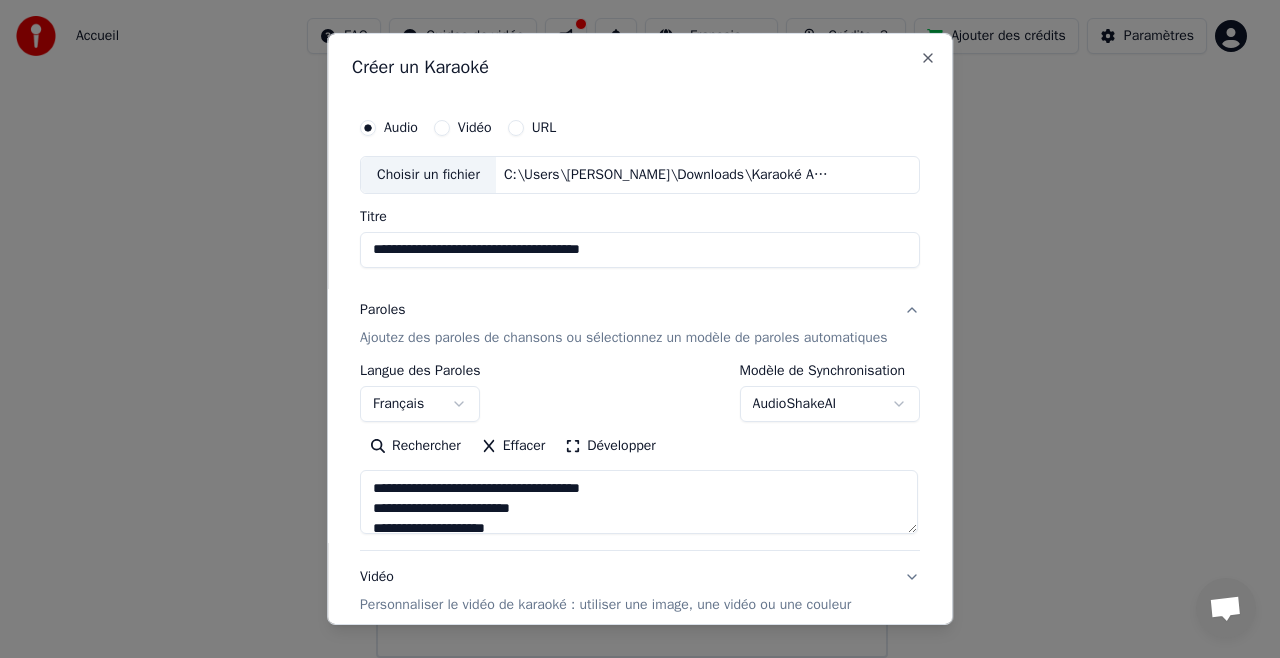 type 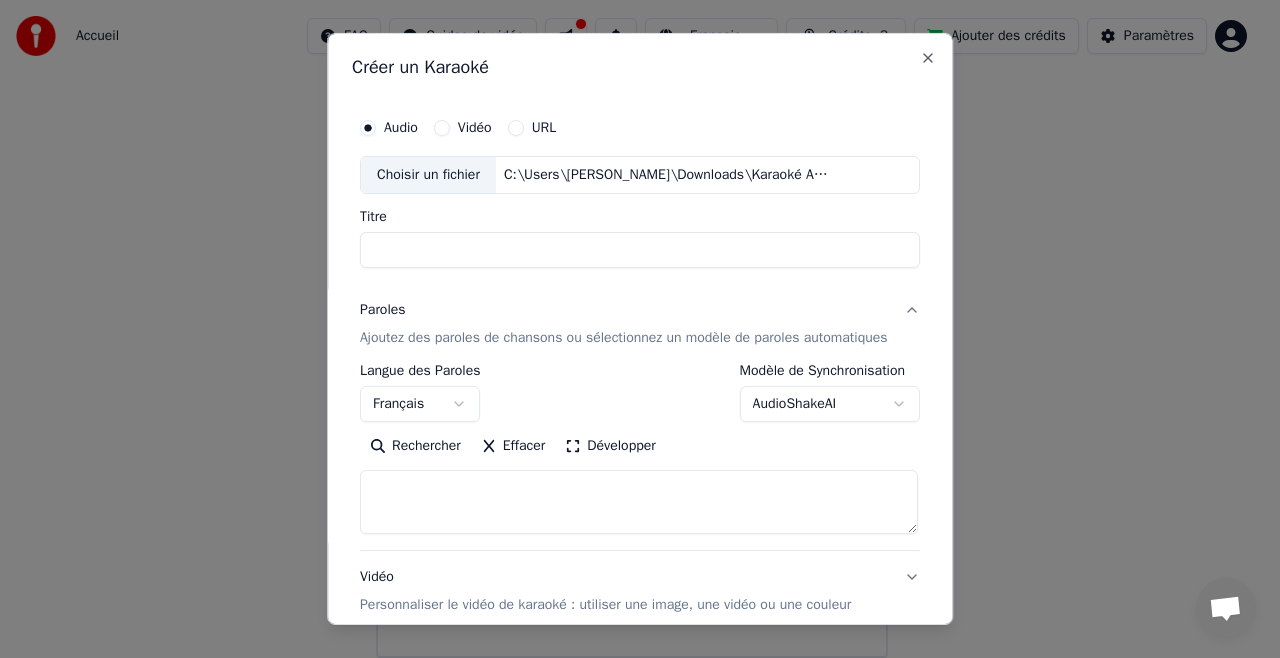 select 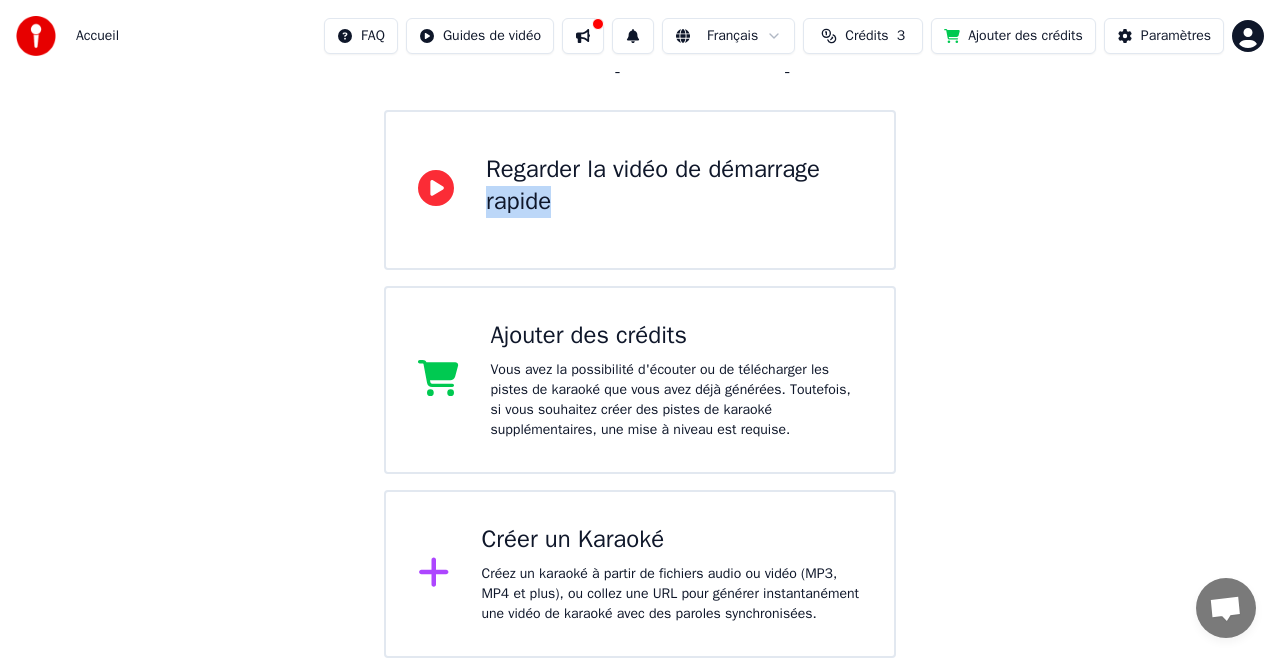 click on "Accueil FAQ Guides de vidéo Français Crédits 3 Ajouter des crédits Paramètres Bienvenue sur Youka Regarder la vidéo de démarrage rapide Ajouter des crédits Vous avez la possibilité d'écouter ou de télécharger les pistes de karaoké que vous avez déjà générées. Toutefois, si vous souhaitez créer des pistes de karaoké supplémentaires, une mise à niveau est requise. Créer un Karaoké Créez un karaoké à partir de fichiers audio ou vidéo (MP3, MP4 et plus), ou collez une URL pour générer instantanément une vidéo de karaoké avec des paroles synchronisées." at bounding box center [640, 256] 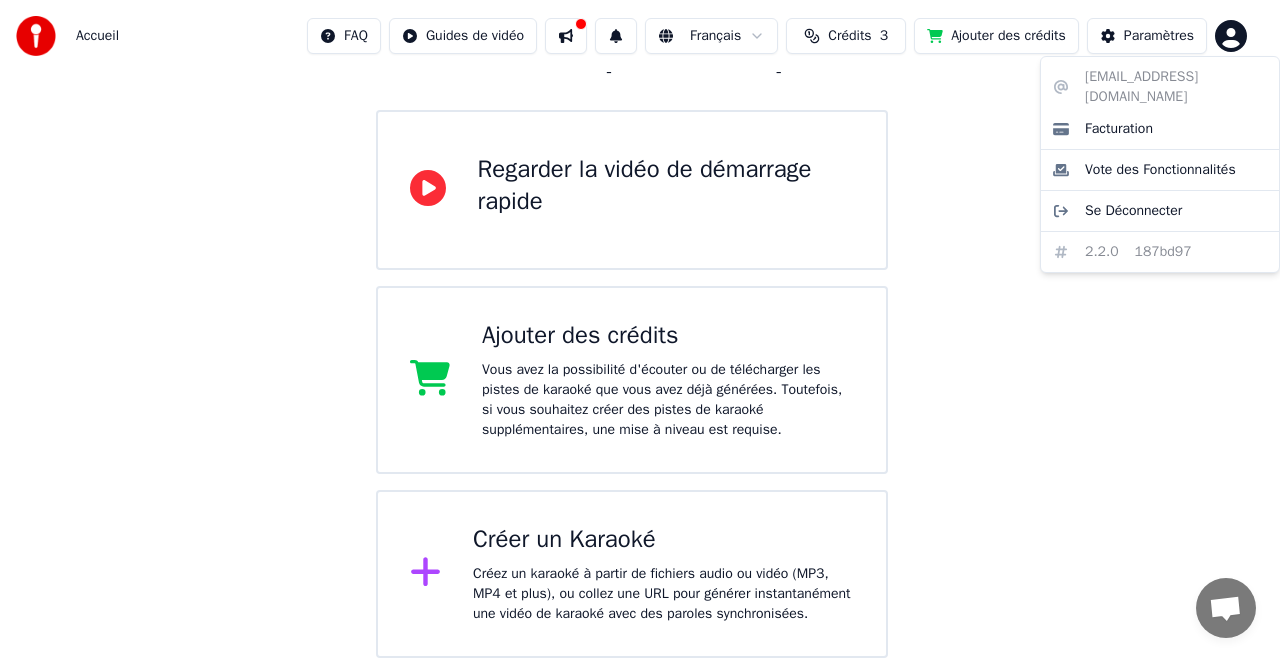 click on "Accueil FAQ Guides de vidéo Français Crédits 3 Ajouter des crédits Paramètres Bienvenue sur Youka Regarder la vidéo de démarrage rapide Ajouter des crédits Vous avez la possibilité d'écouter ou de télécharger les pistes de karaoké que vous avez déjà générées. Toutefois, si vous souhaitez créer des pistes de karaoké supplémentaires, une mise à niveau est requise. Créer un Karaoké Créez un karaoké à partir de fichiers audio ou vidéo (MP3, MP4 et plus), ou collez une URL pour générer instantanément une vidéo de karaoké avec des paroles synchronisées. [EMAIL_ADDRESS][DOMAIN_NAME] Facturation Vote des Fonctionnalités Se Déconnecter 2.2.0 187bd97" at bounding box center (640, 256) 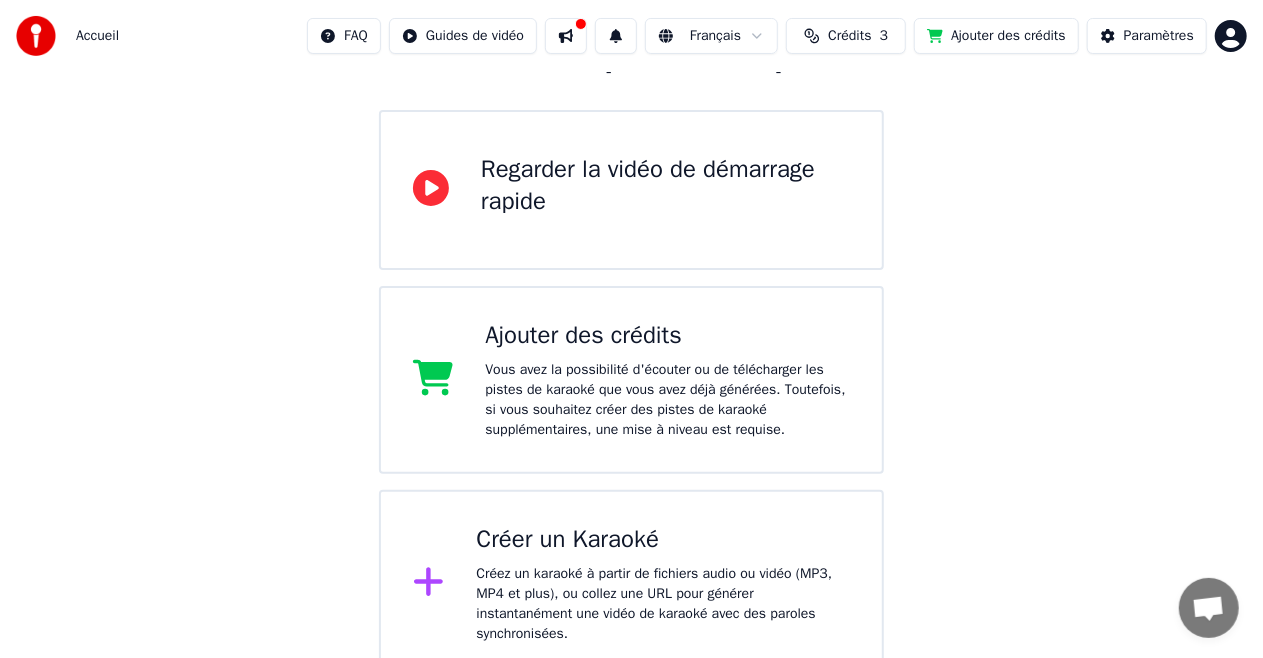 click on "Paramètres" at bounding box center [1159, 36] 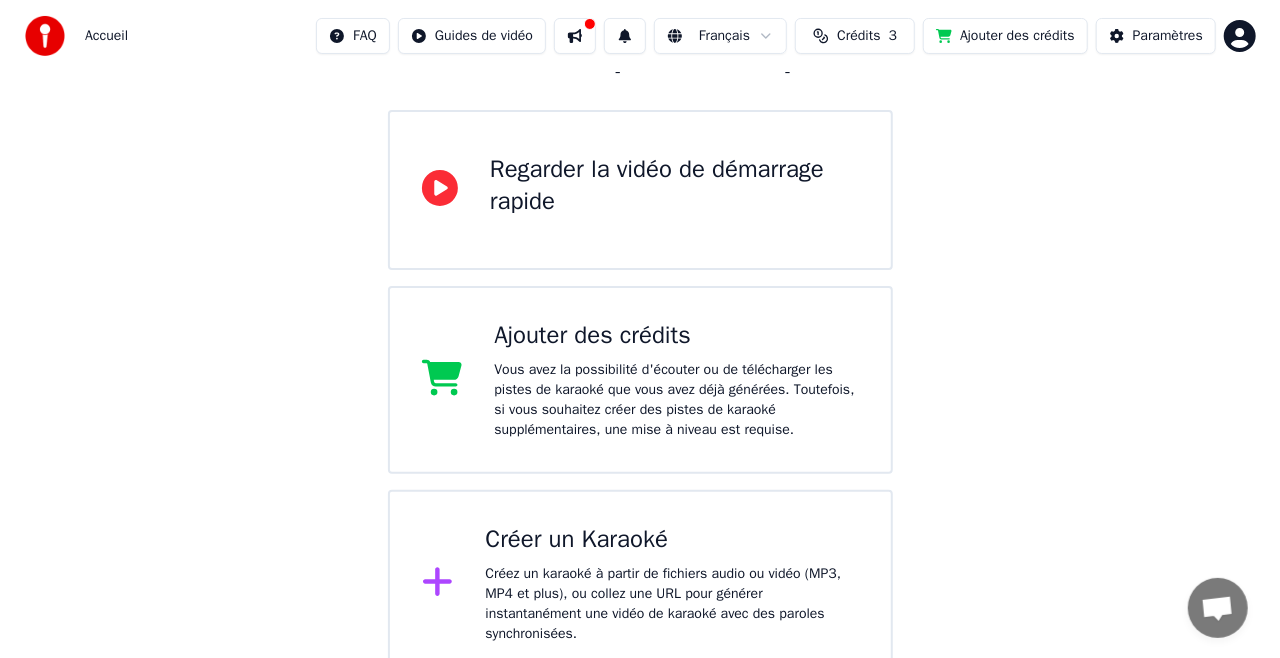 scroll, scrollTop: 0, scrollLeft: 0, axis: both 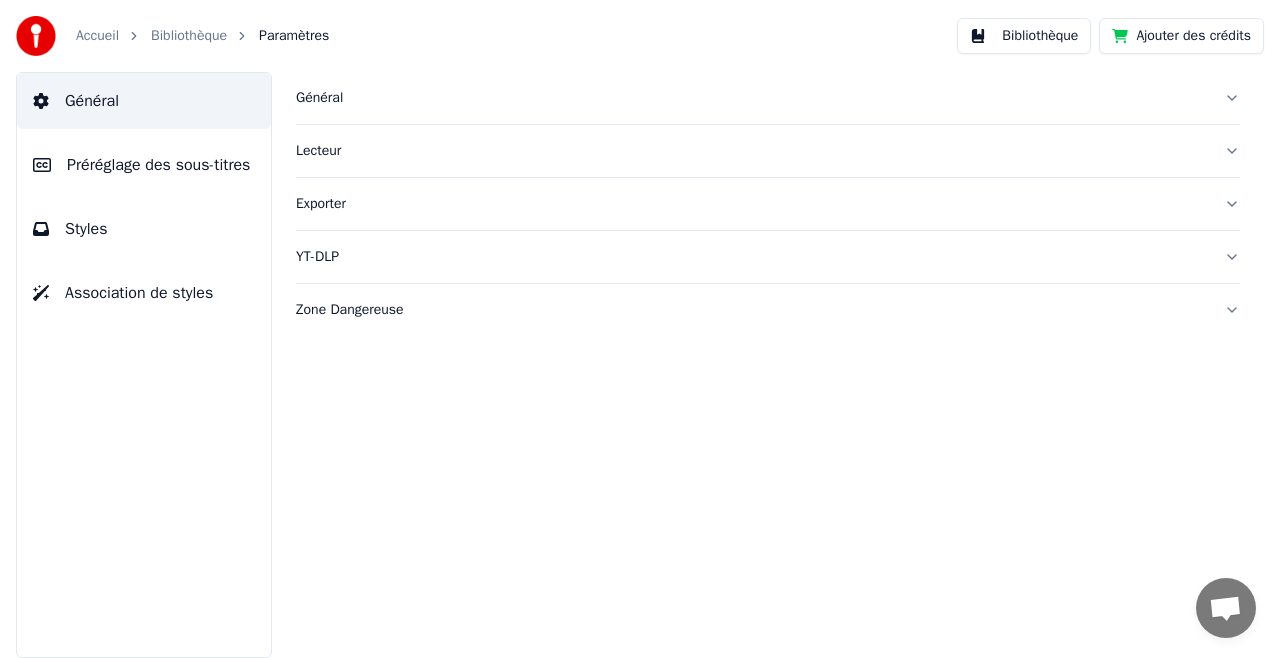 click on "Bibliothèque" at bounding box center [1024, 36] 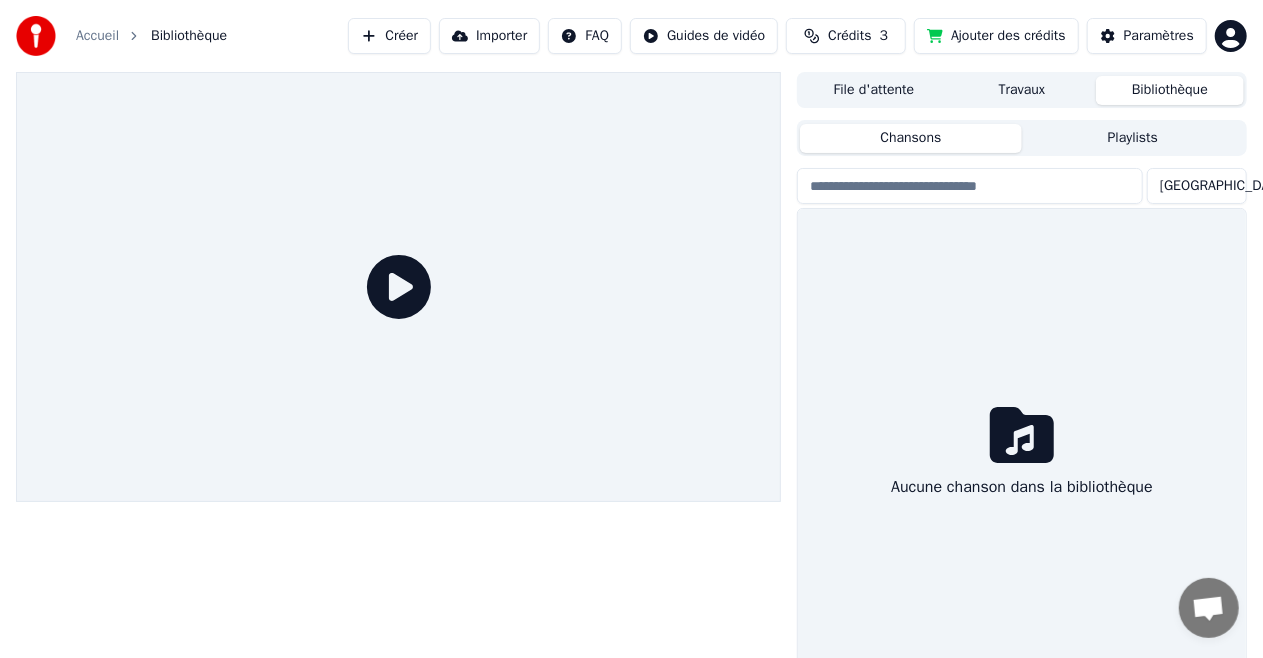 click on "Chansons" at bounding box center [911, 138] 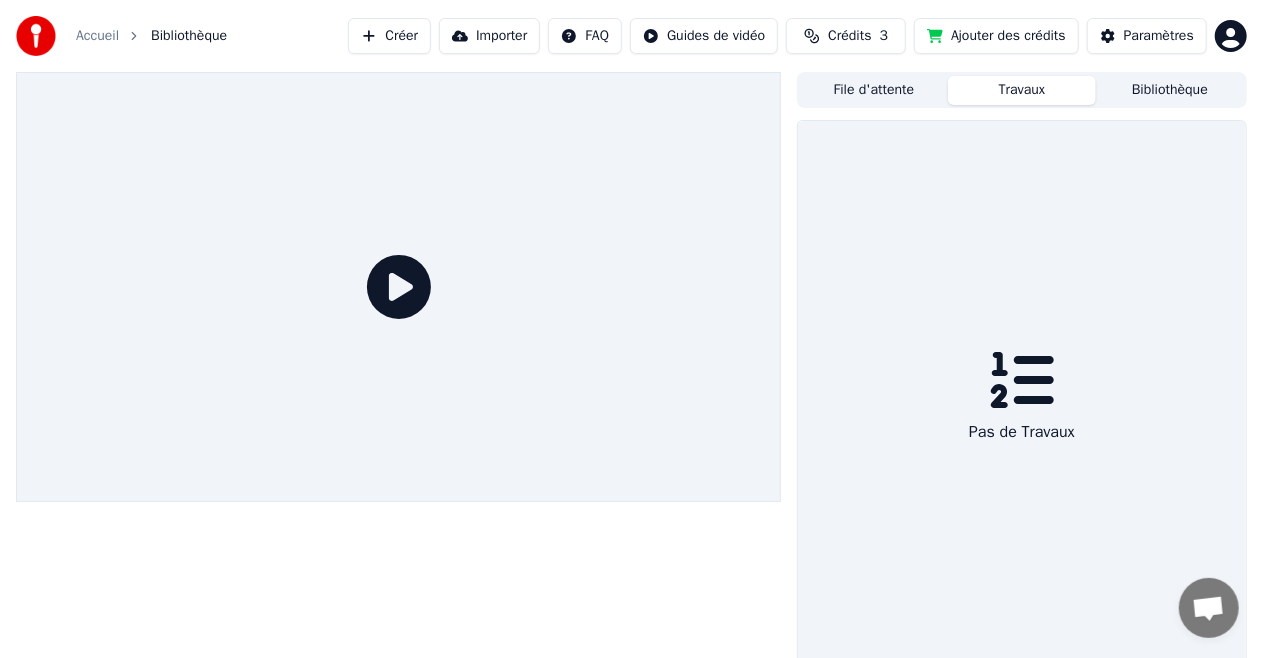 click on "Travaux" at bounding box center [1022, 90] 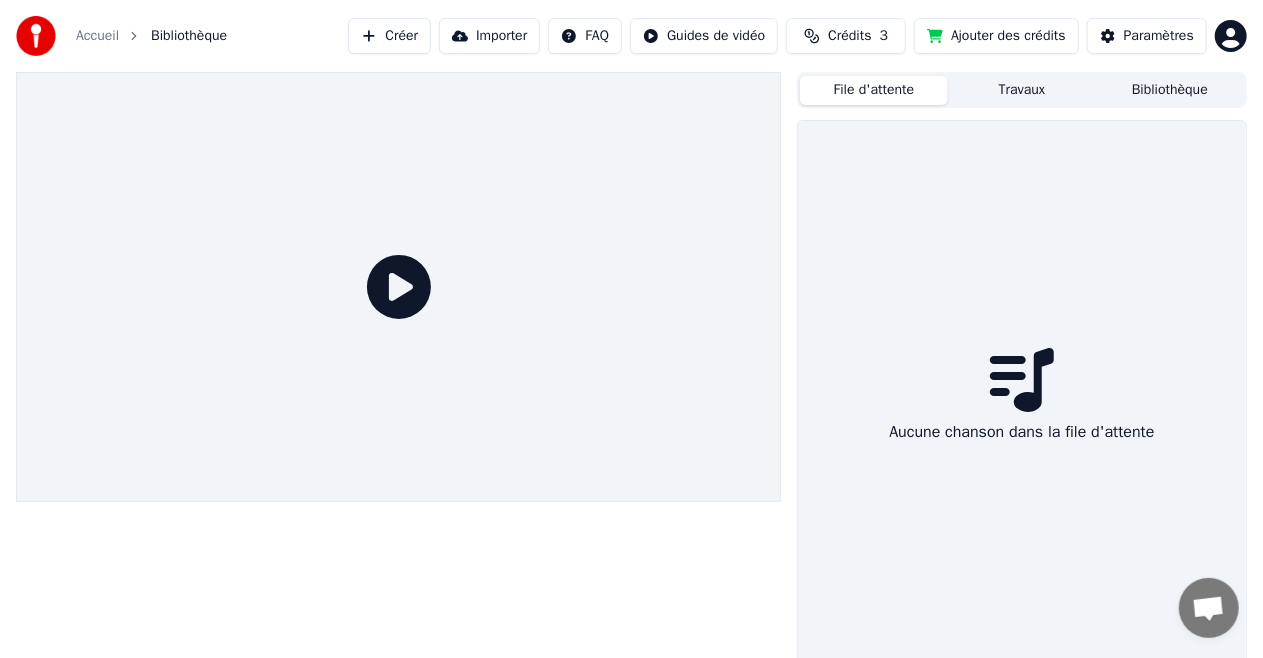 click on "File d'attente" at bounding box center (874, 90) 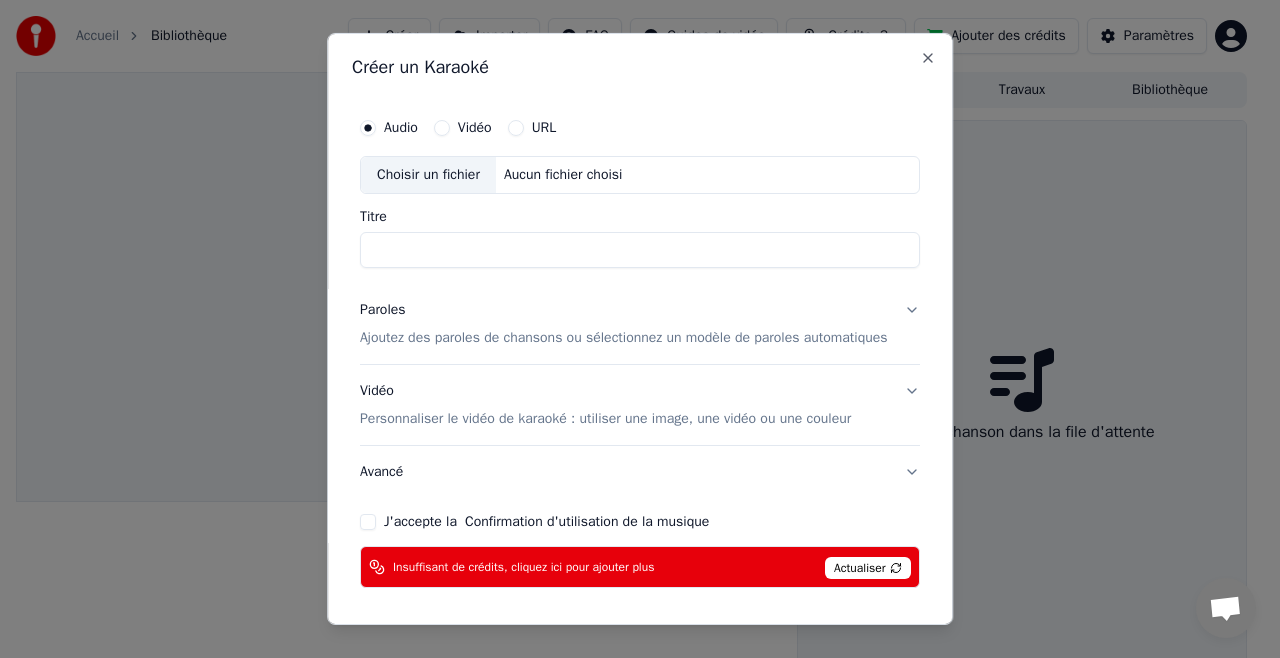click on "Choisir un fichier" at bounding box center (428, 175) 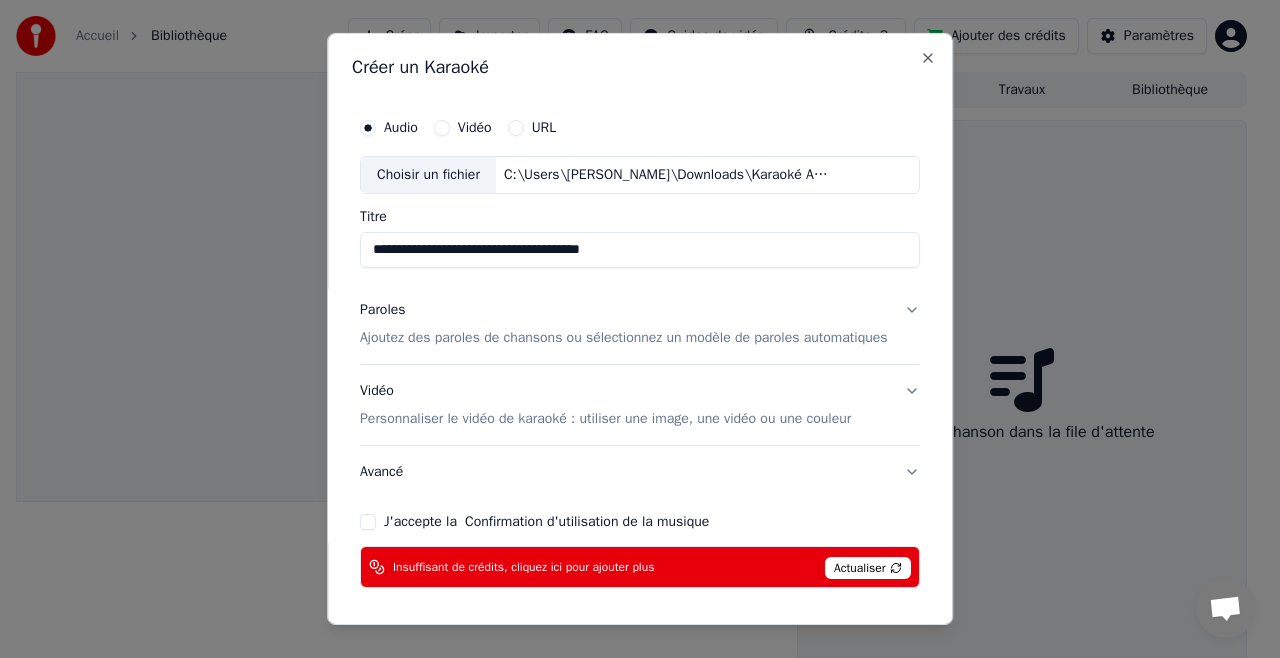 click on "Ajoutez des paroles de chansons ou sélectionnez un modèle de paroles automatiques" at bounding box center (624, 338) 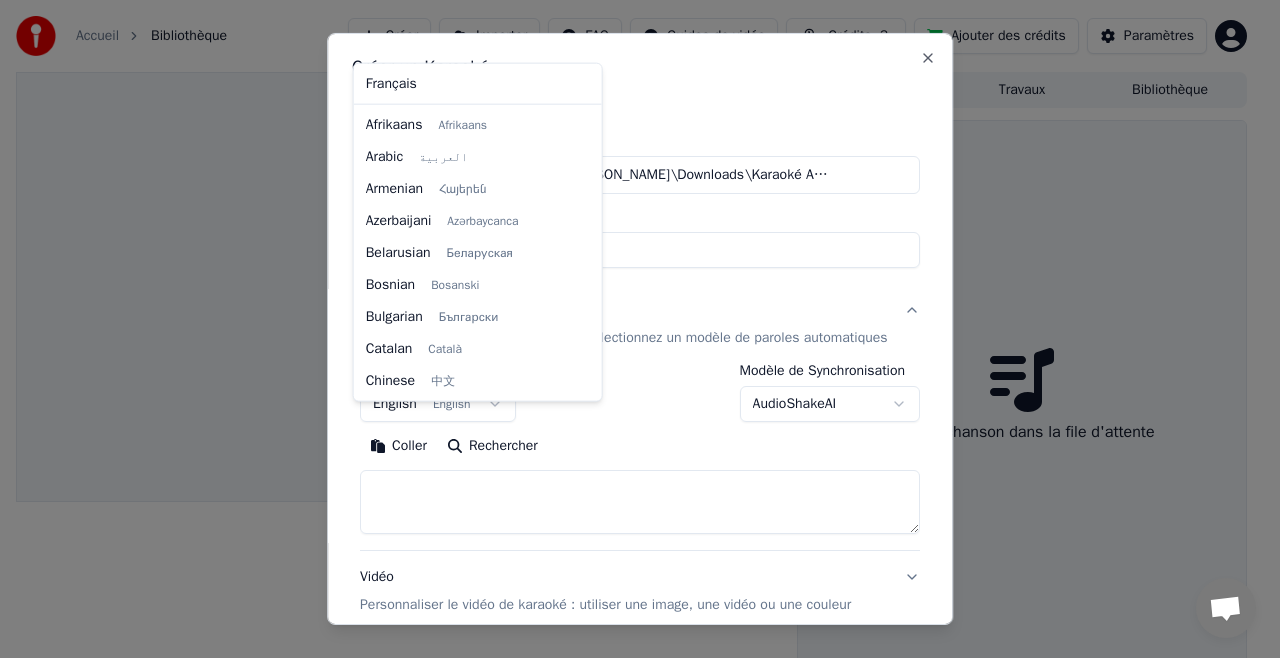 click on "**********" at bounding box center [631, 329] 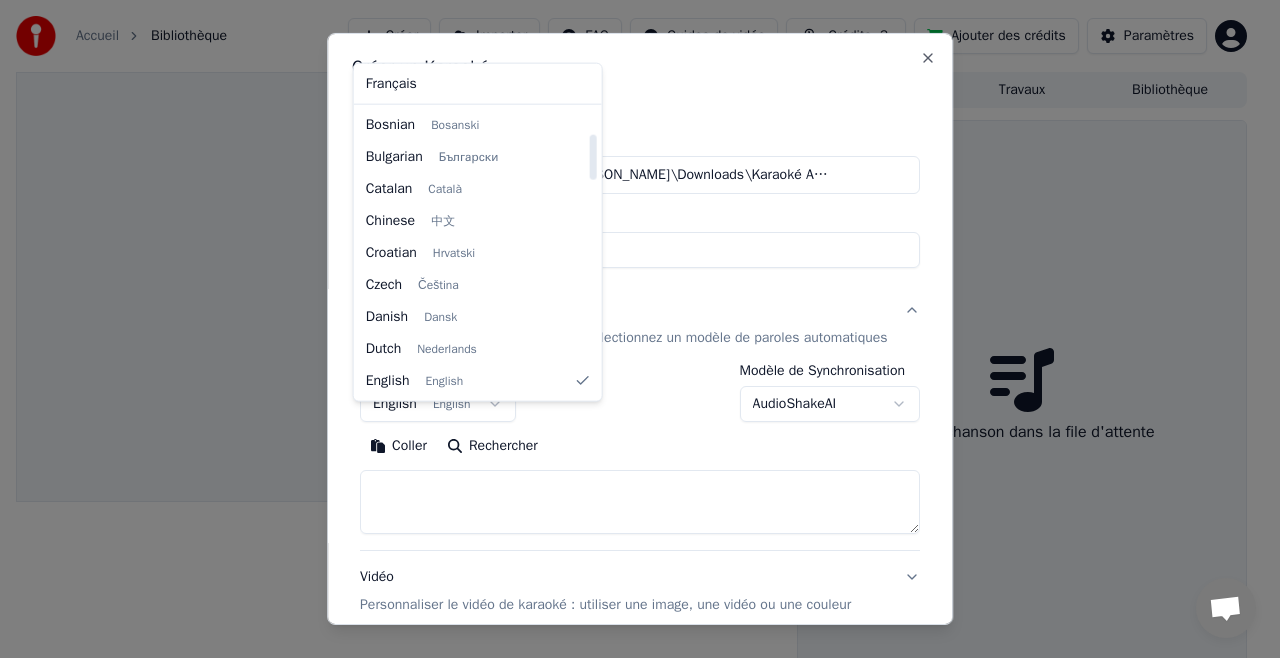 select on "**" 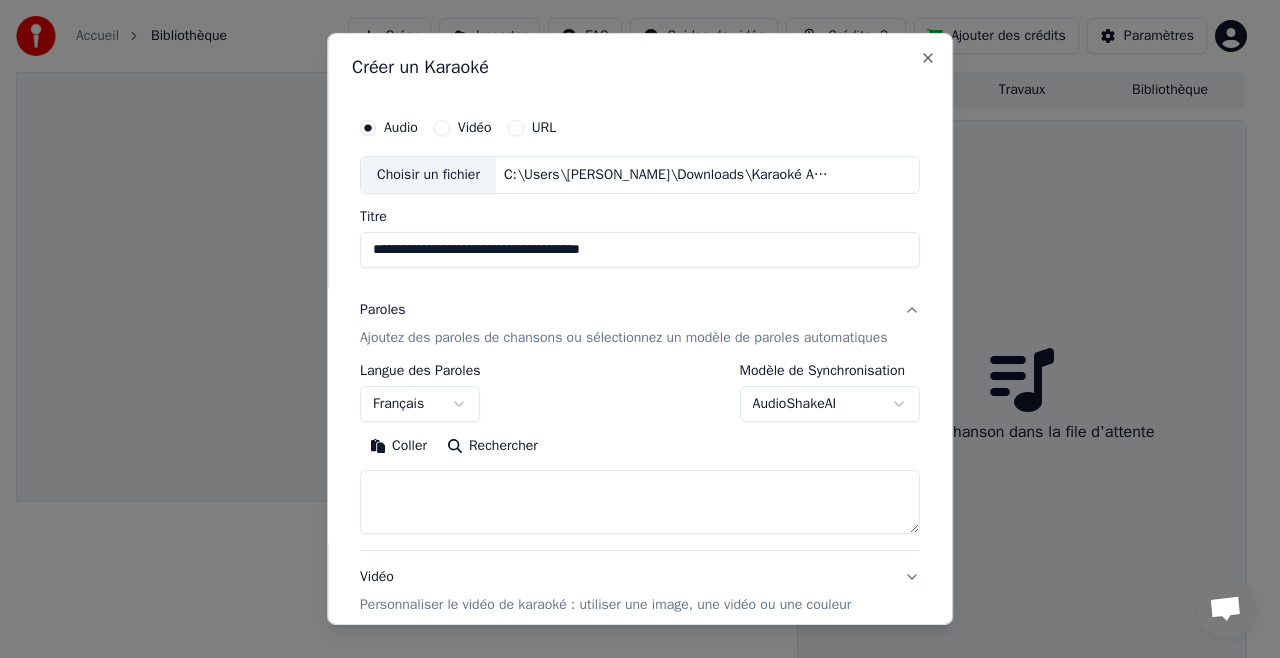 click at bounding box center (640, 502) 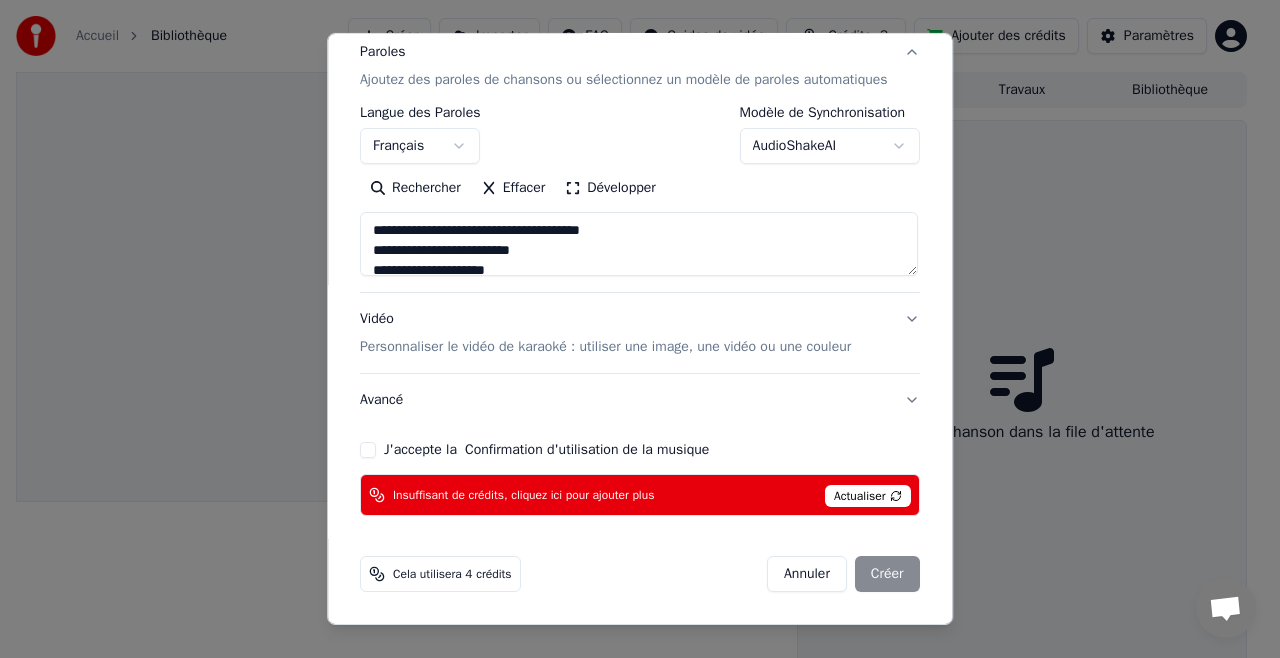 scroll, scrollTop: 275, scrollLeft: 0, axis: vertical 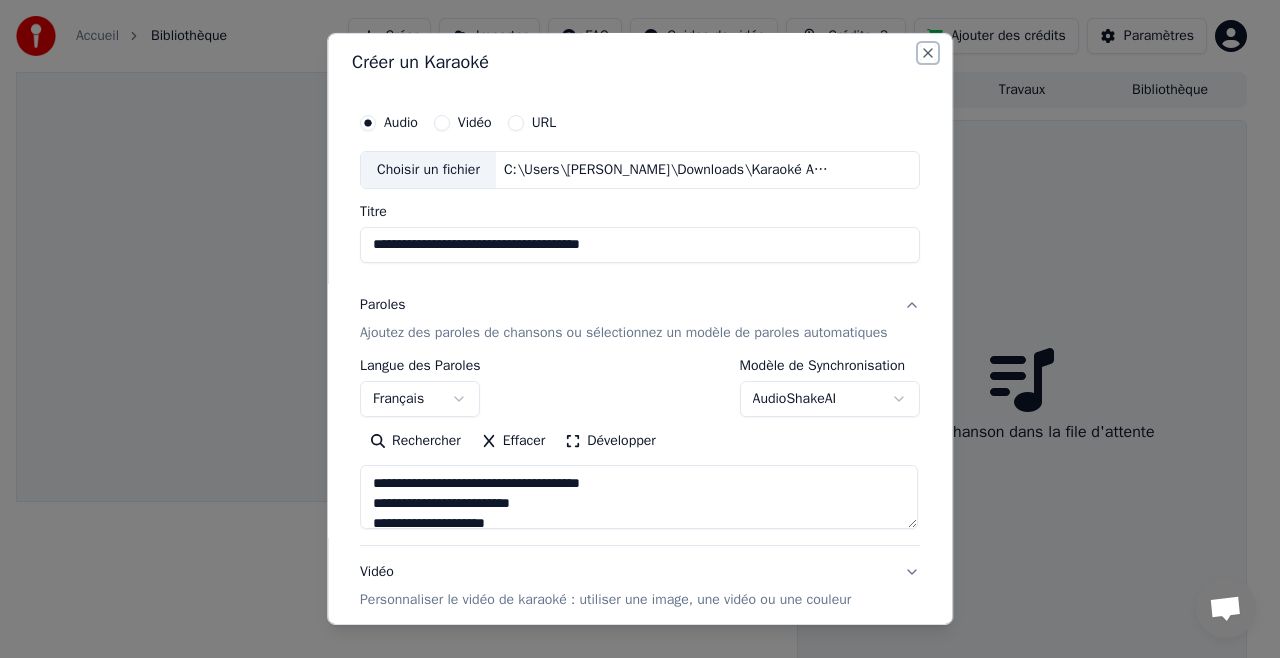 click on "Close" at bounding box center [928, 53] 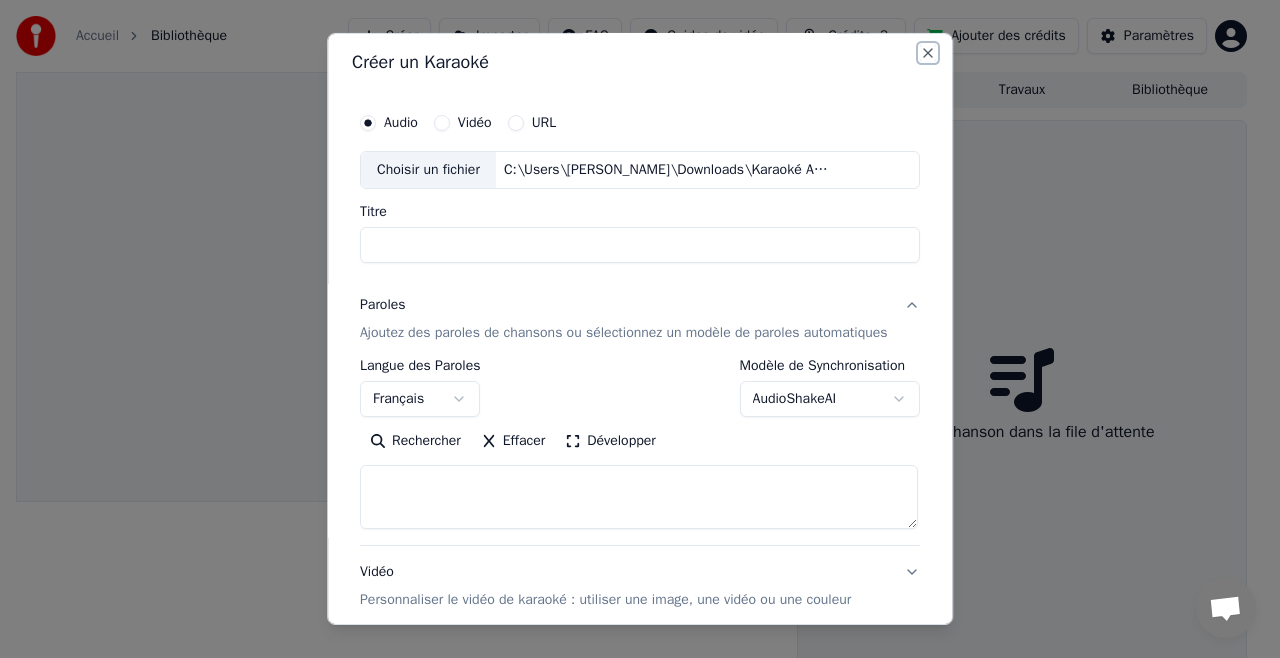 select 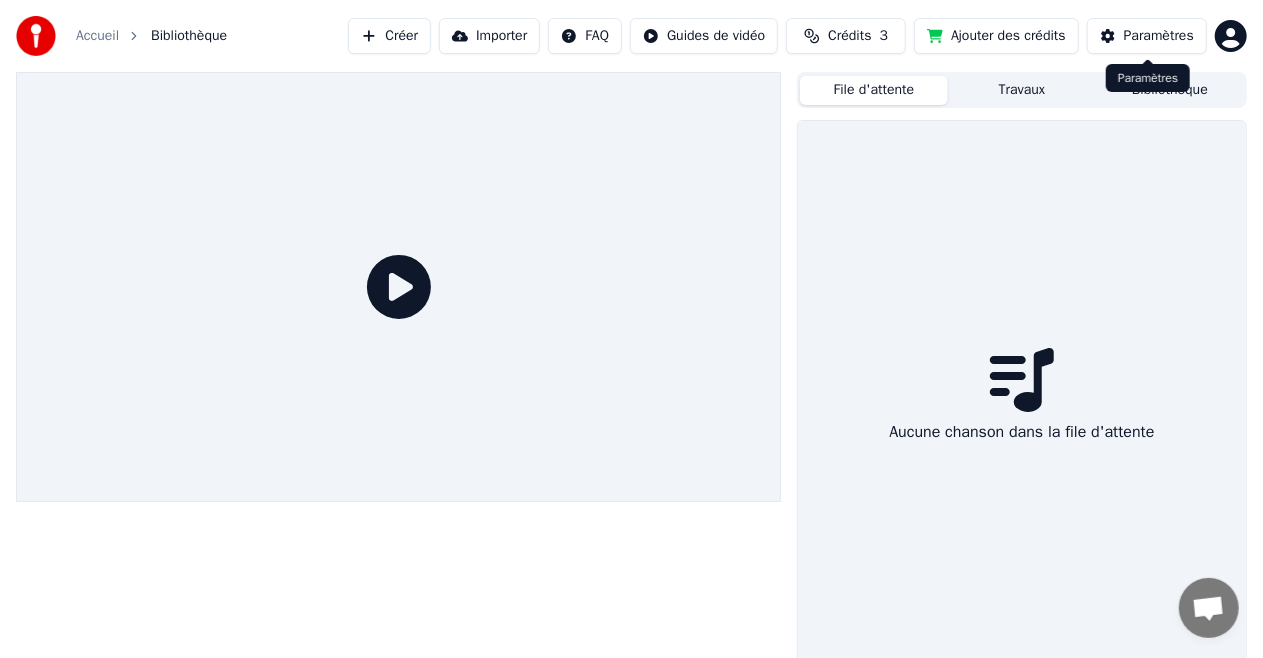 click on "Accueil Bibliothèque Créer Importer FAQ Guides de vidéo Crédits 3 Ajouter des crédits Paramètres File d'attente Travaux Bibliothèque Aucune chanson dans la file d'attente Paramètres Paramètres" at bounding box center (631, 329) 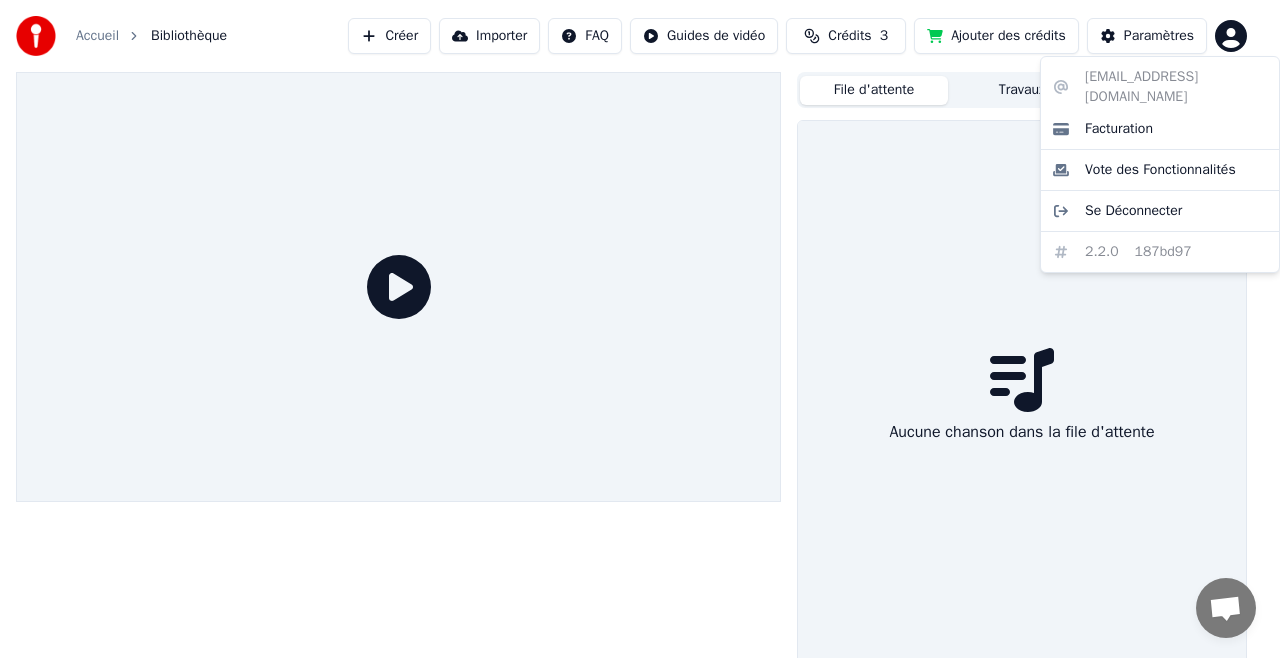 click on "[EMAIL_ADDRESS][DOMAIN_NAME] Facturation Vote des Fonctionnalités Se Déconnecter 2.2.0 187bd97" at bounding box center [1160, 164] 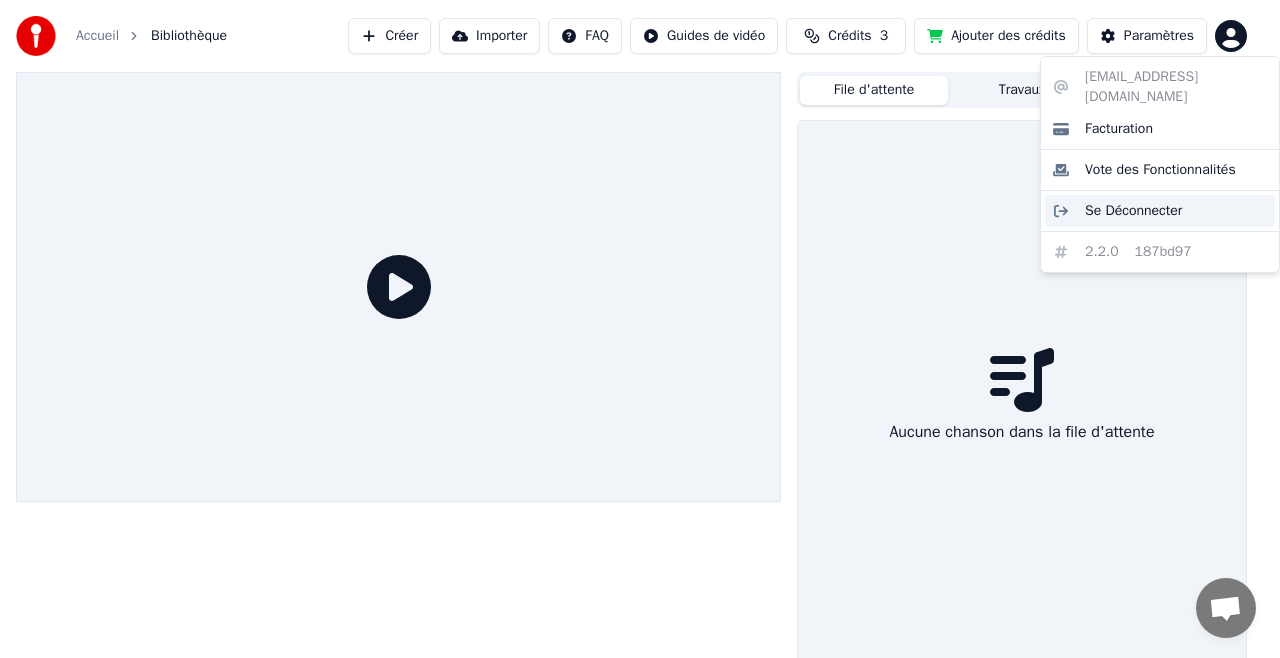 click on "Se Déconnecter" at bounding box center (1133, 211) 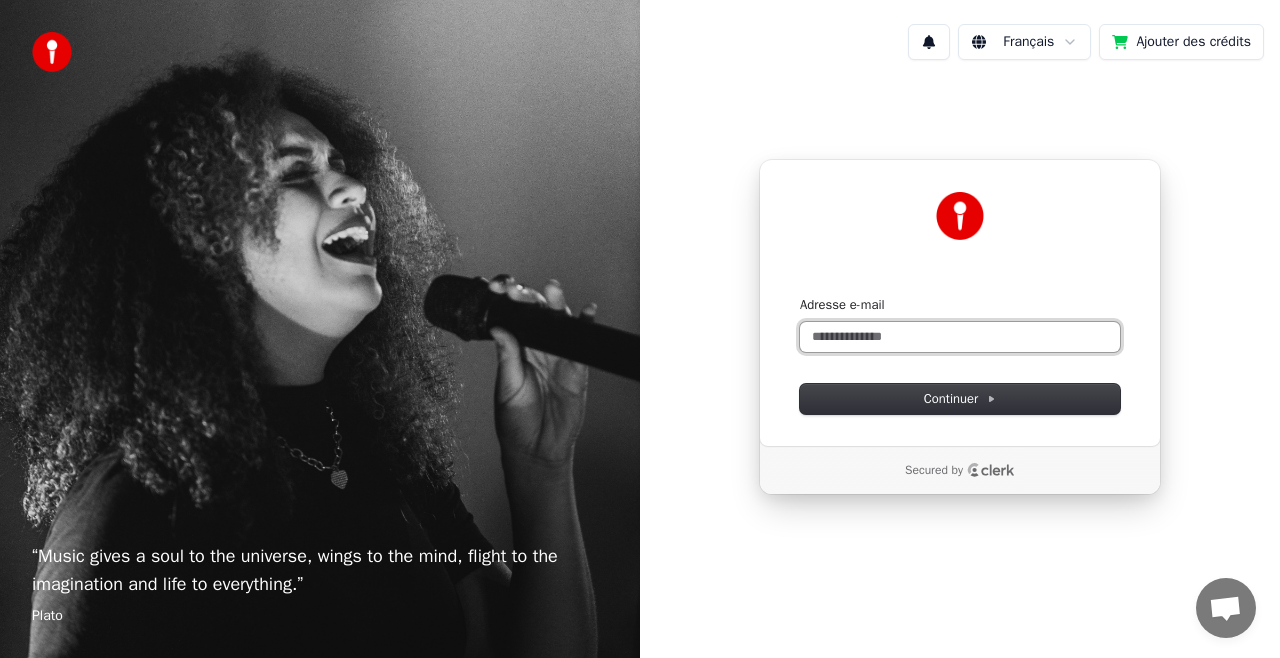 click on "Adresse e-mail" at bounding box center (960, 337) 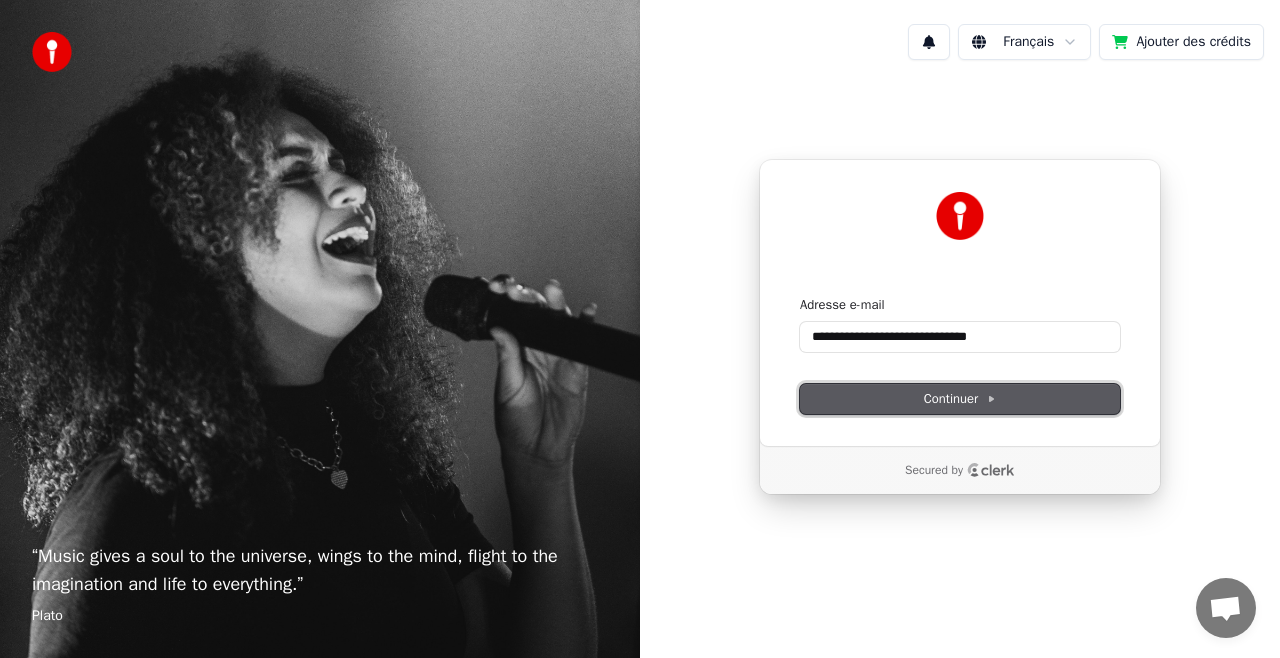 click on "Continuer" at bounding box center [960, 399] 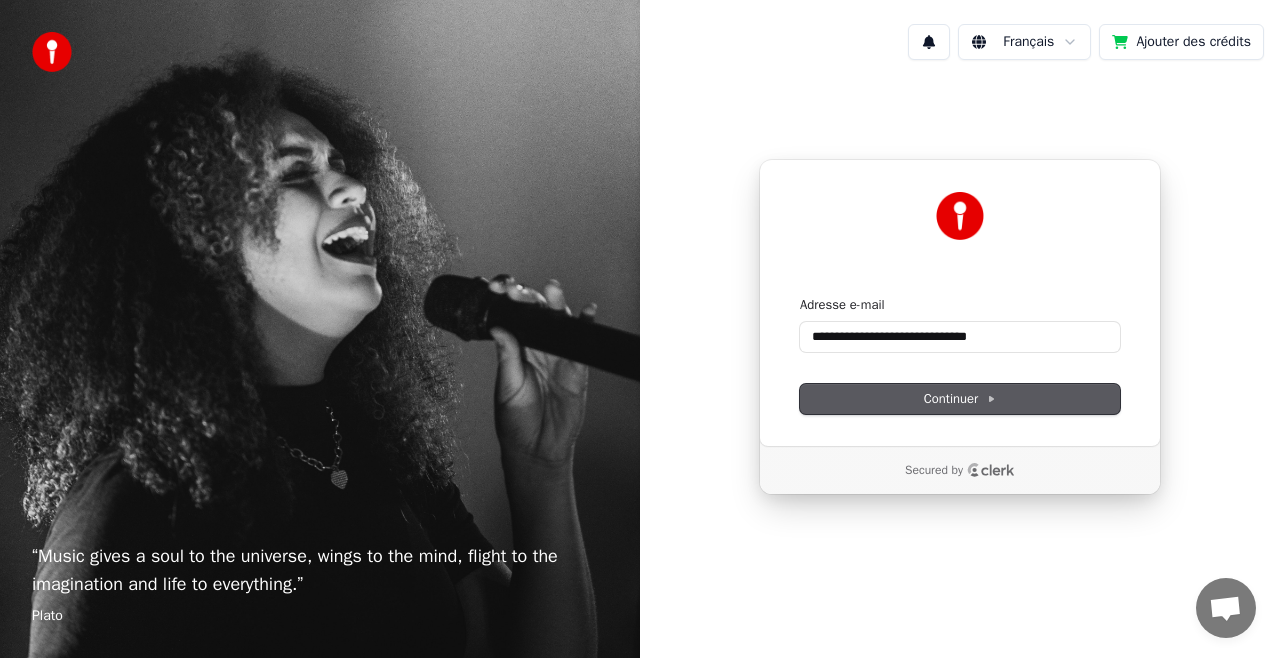 type on "**********" 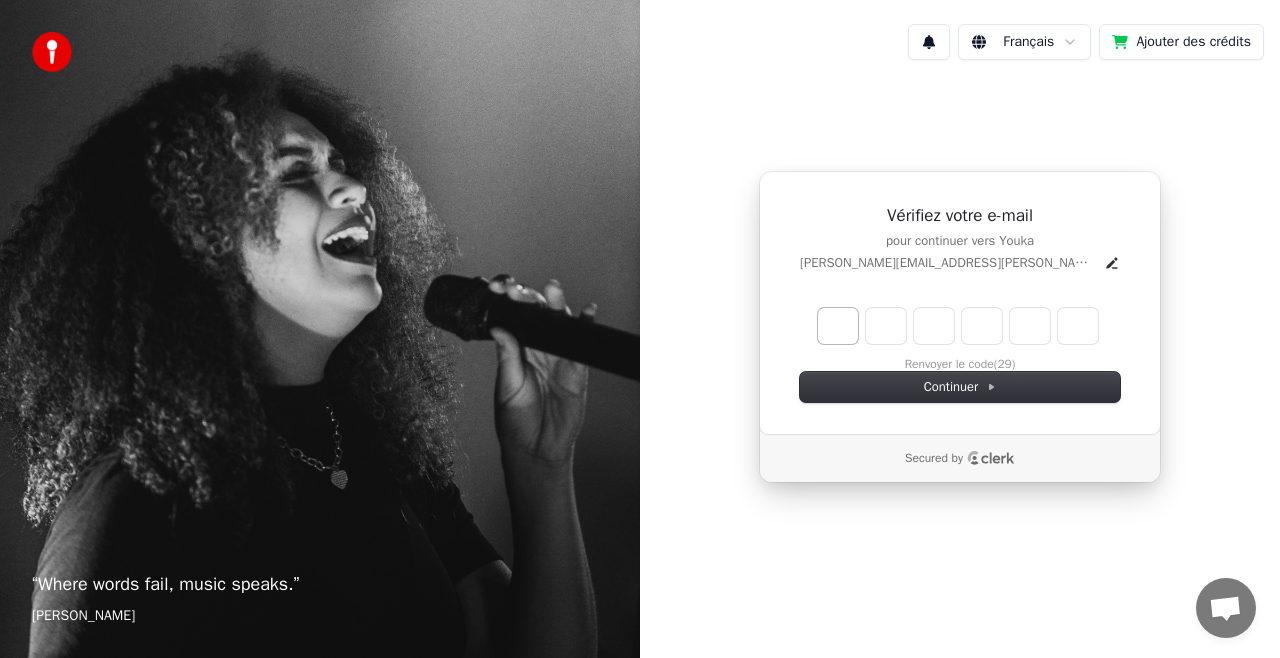 click at bounding box center [838, 326] 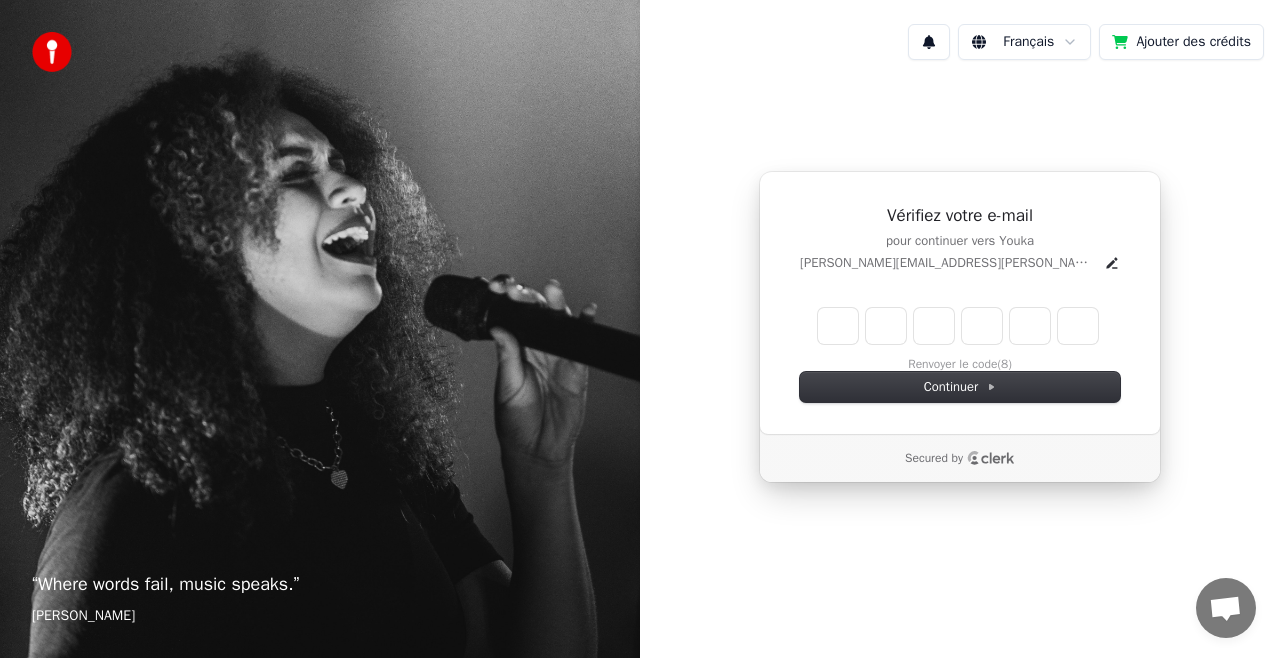 type on "*" 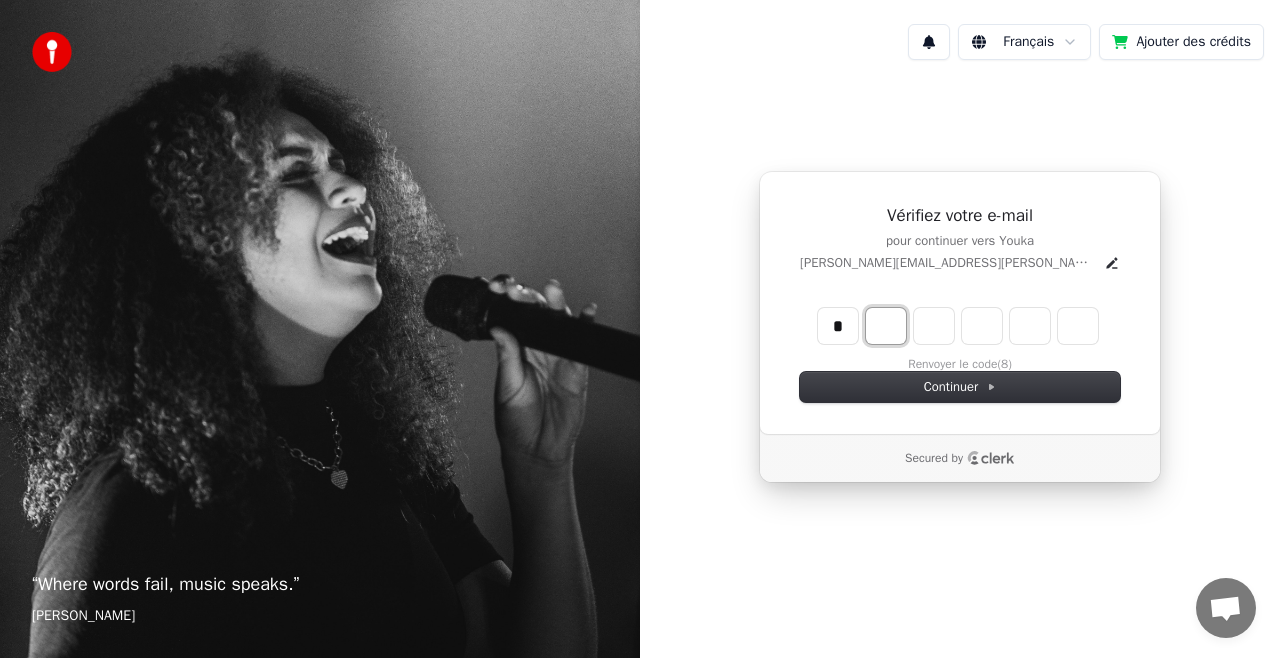 type on "*" 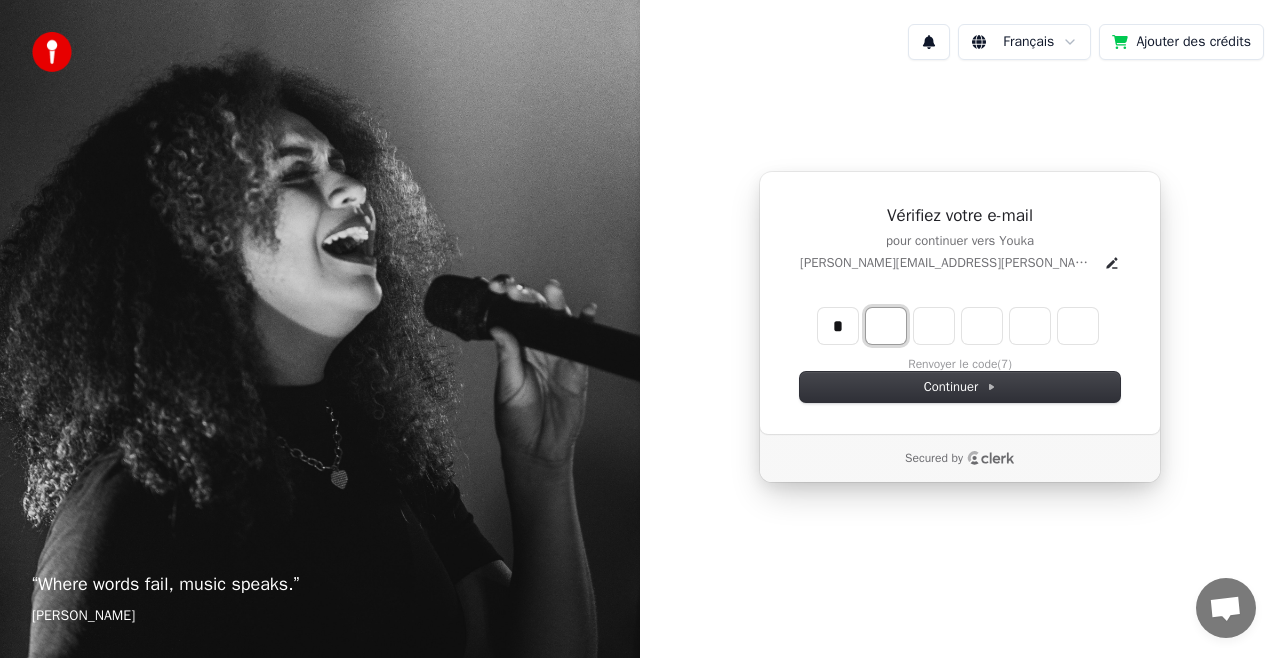 type on "*" 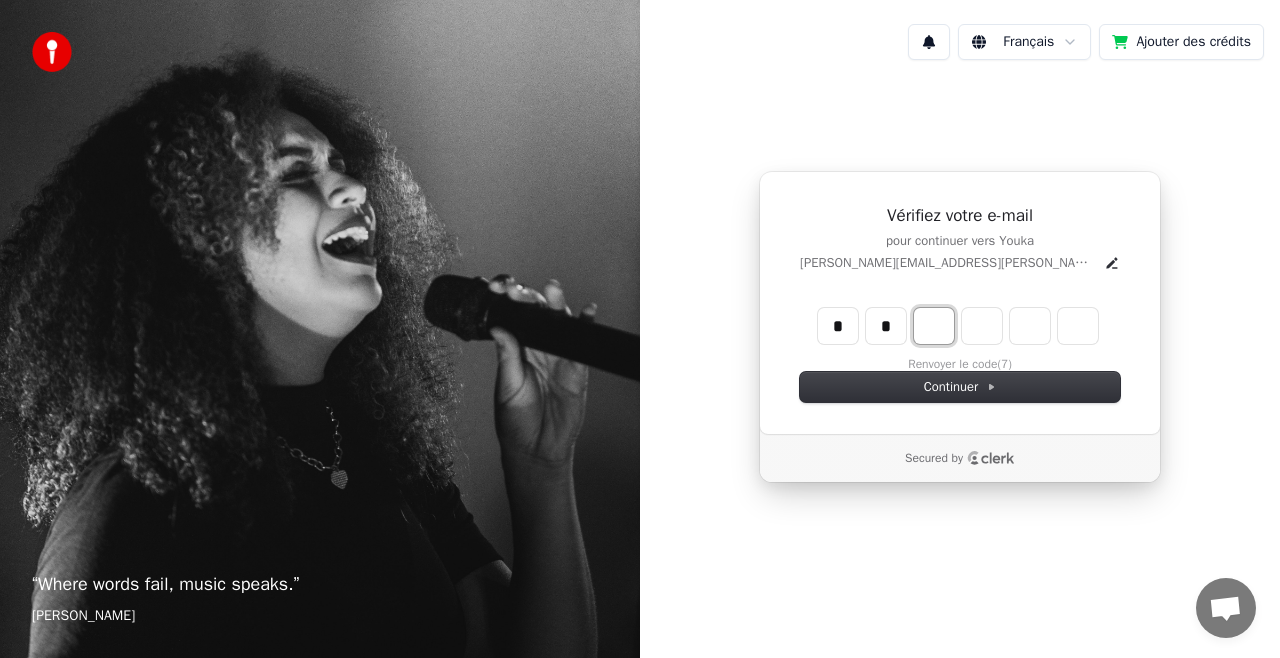 type on "**" 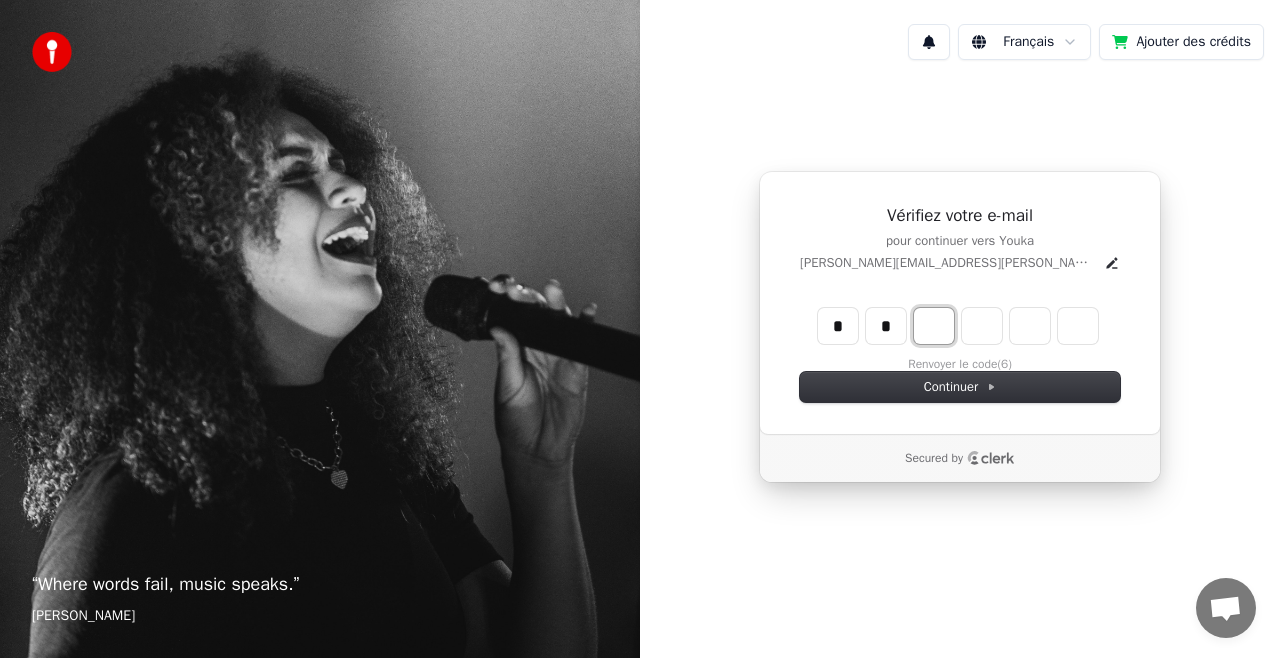 type on "*" 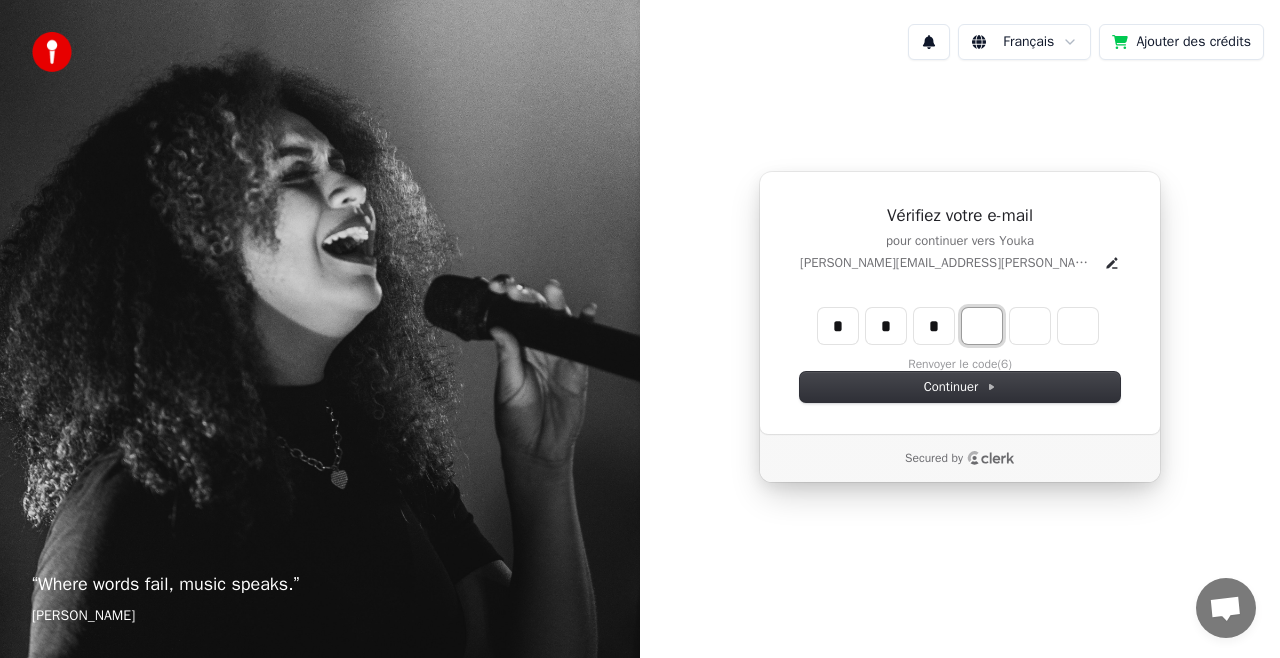 type on "***" 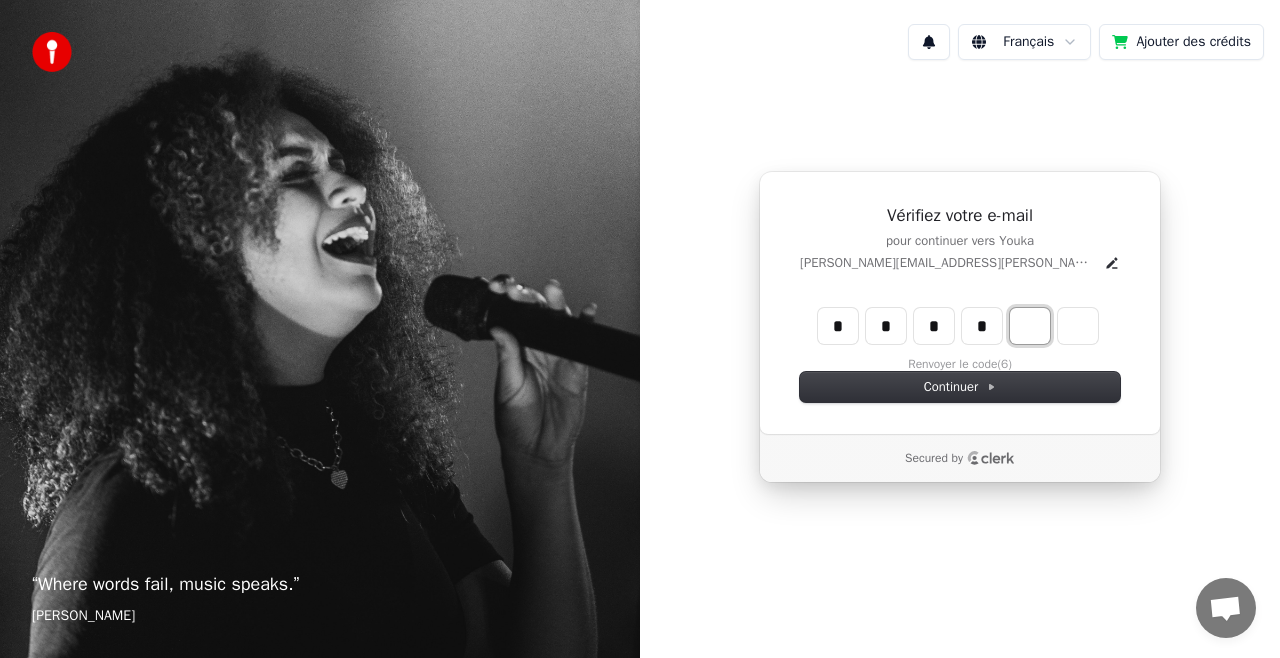 type on "****" 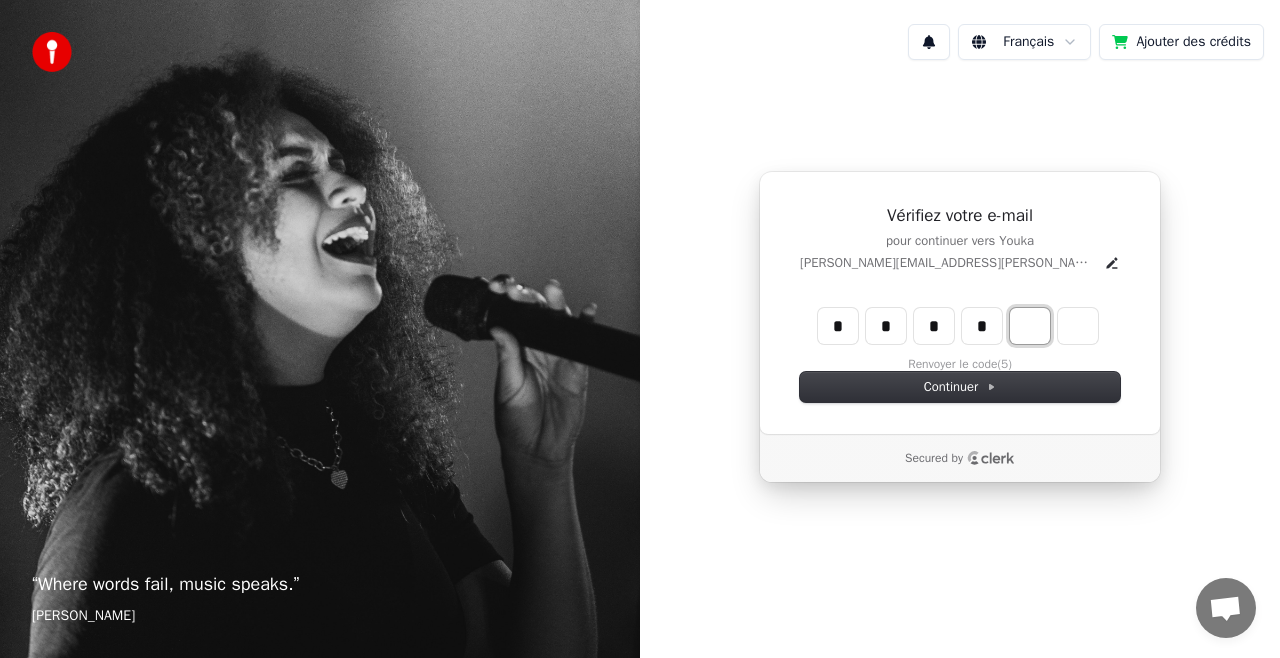 type on "*" 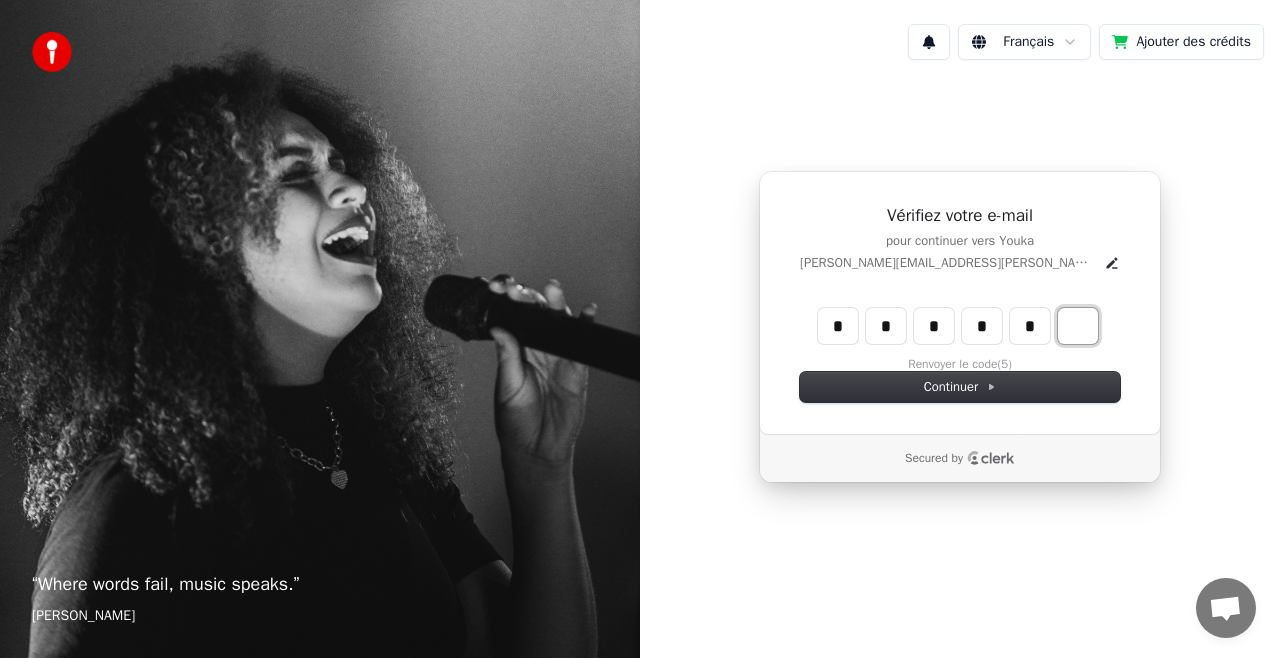 type on "******" 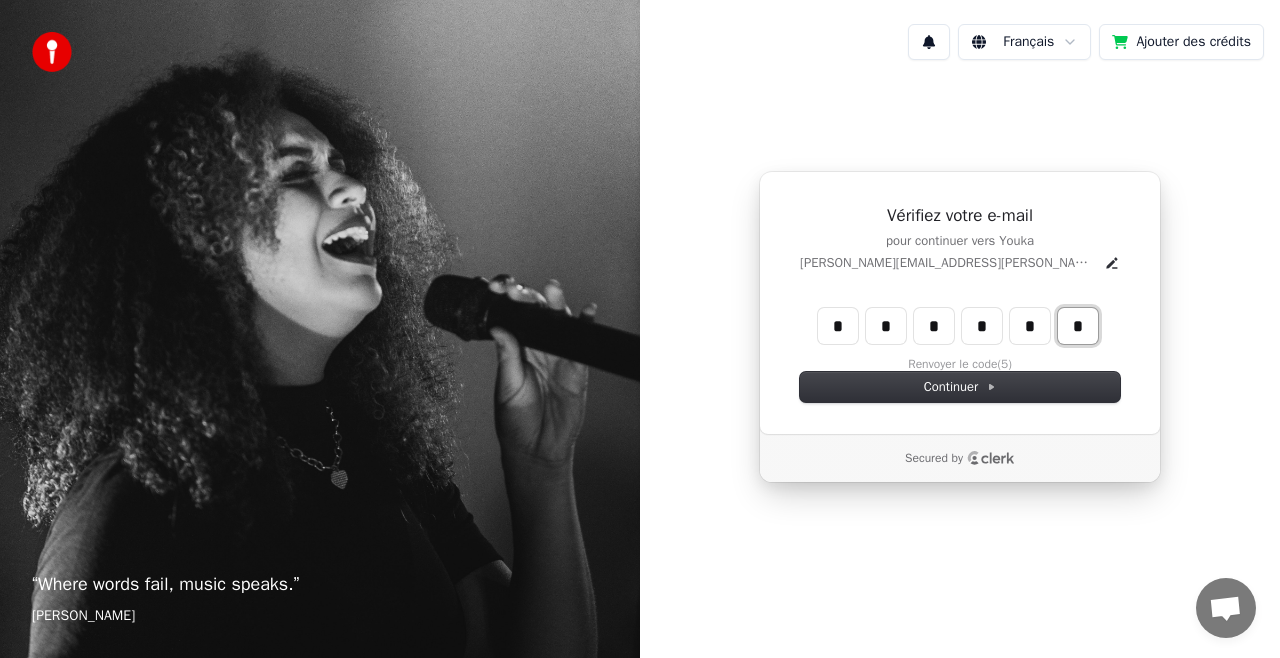 type on "*" 